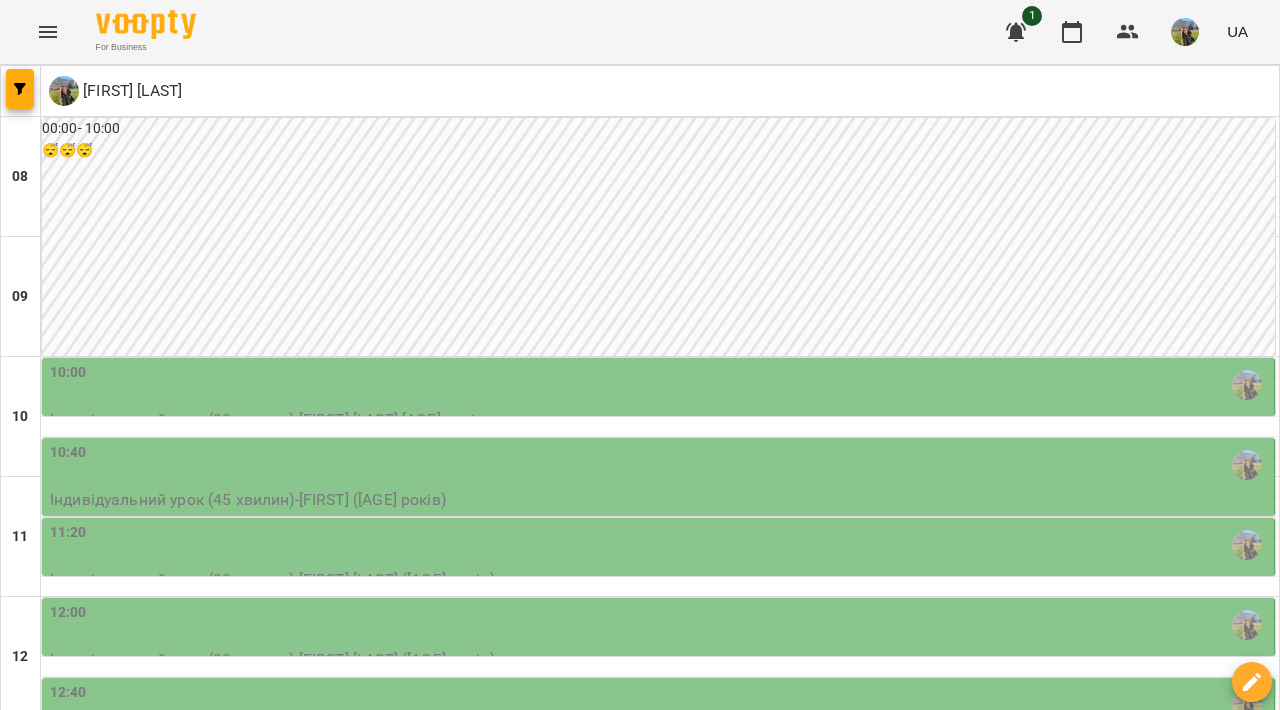 scroll, scrollTop: 0, scrollLeft: 0, axis: both 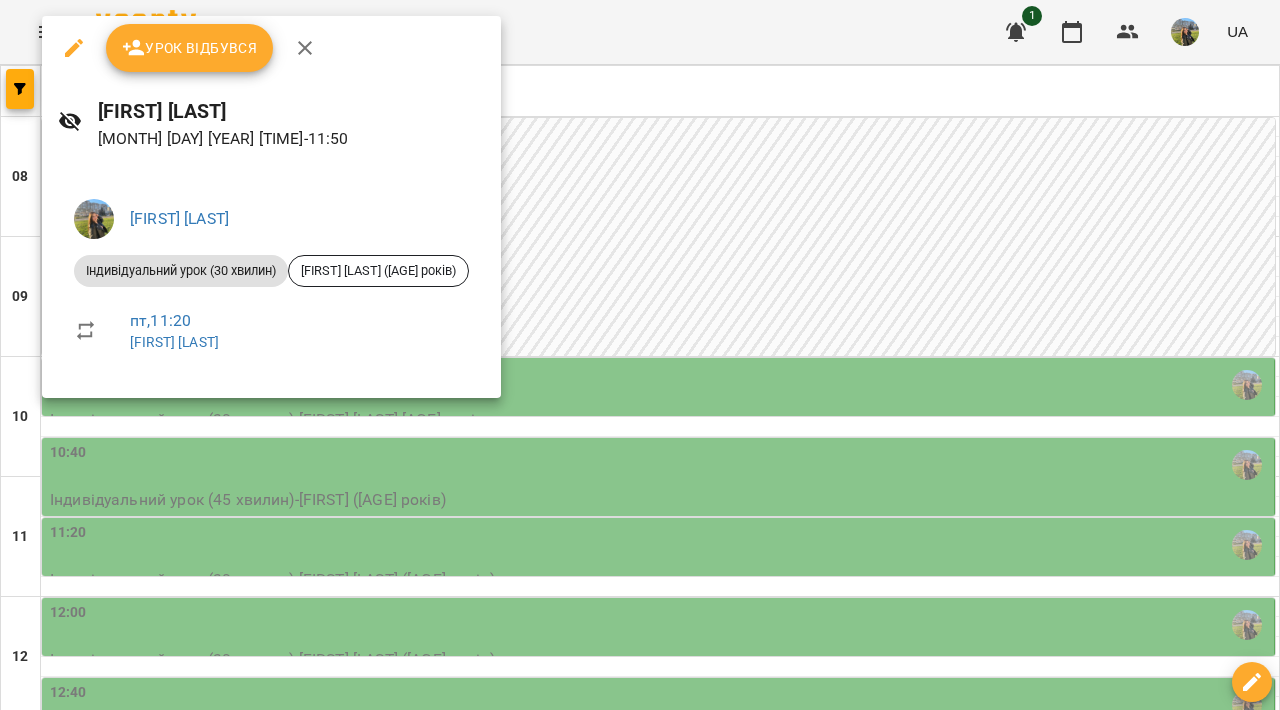 click at bounding box center [640, 355] 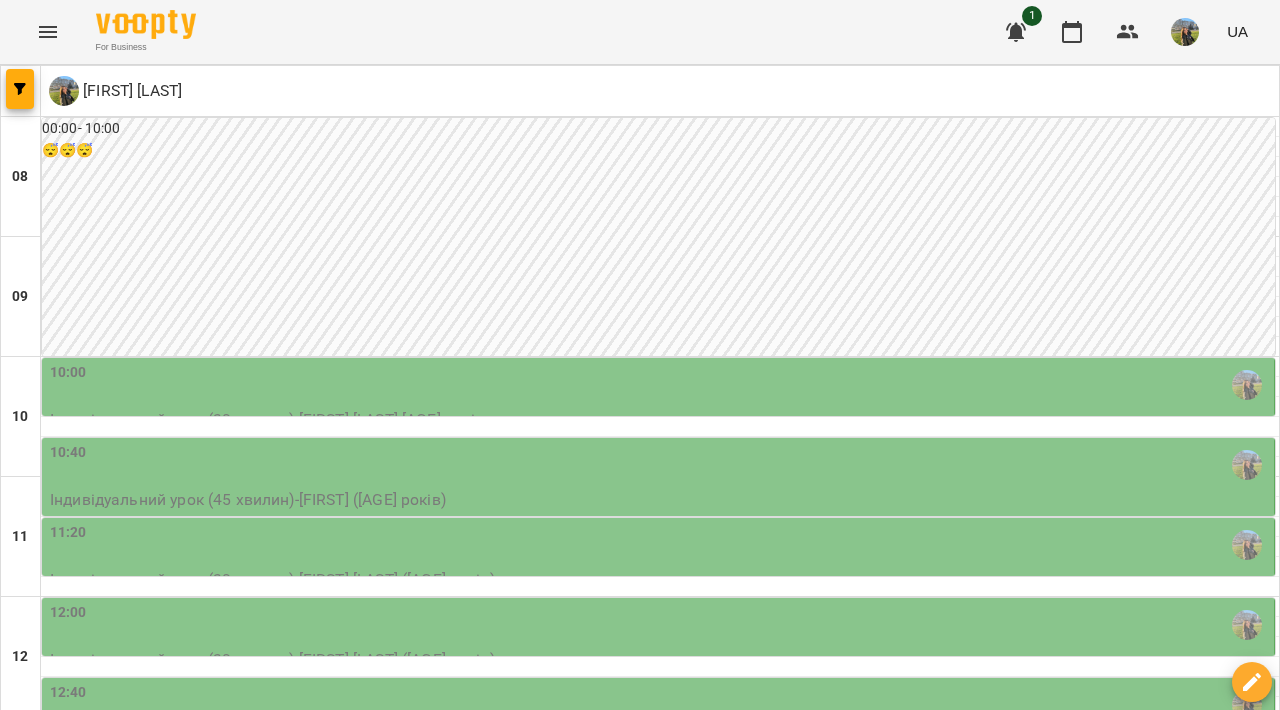 click on "пн" at bounding box center [41, 1703] 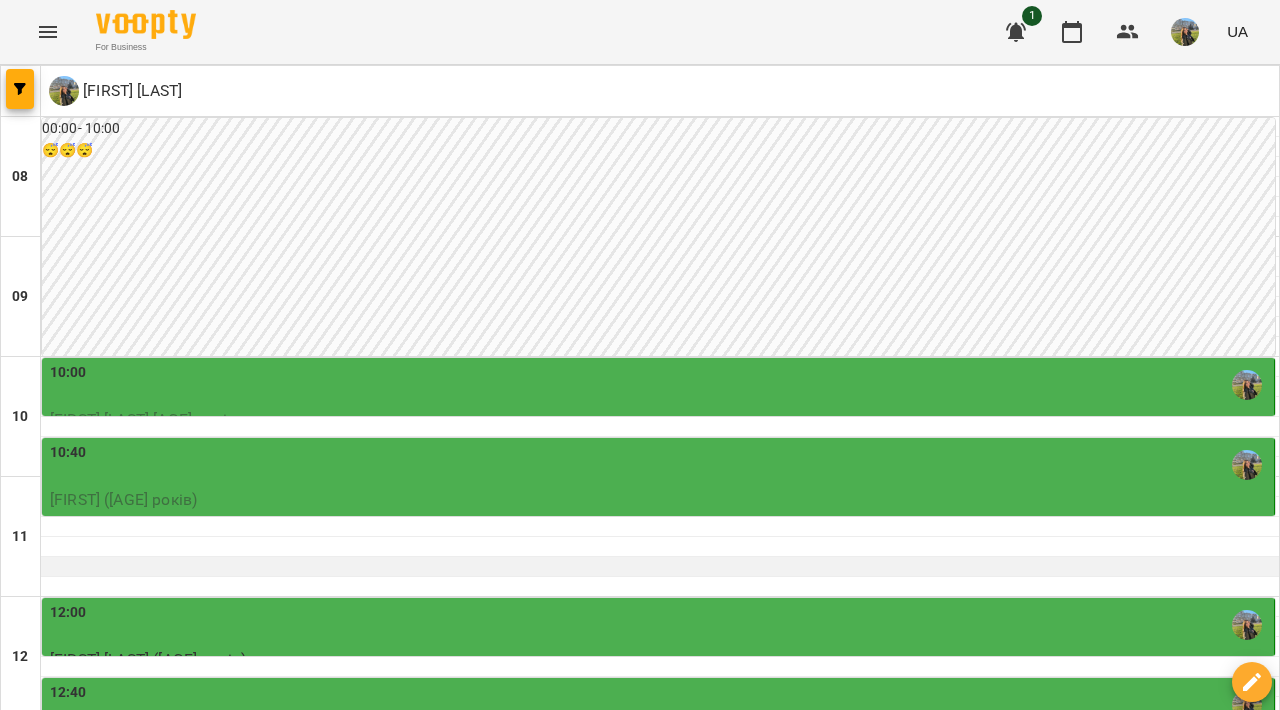 scroll, scrollTop: 213, scrollLeft: 0, axis: vertical 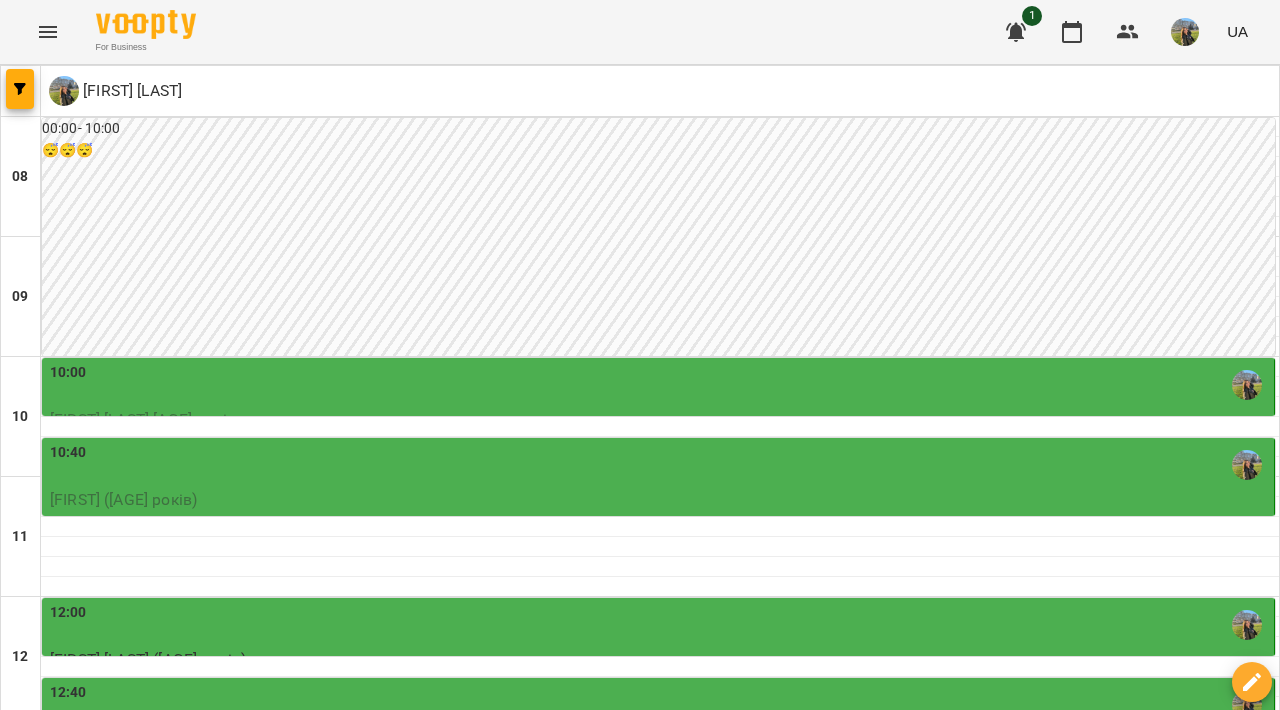 click on "12:00" at bounding box center [660, 625] 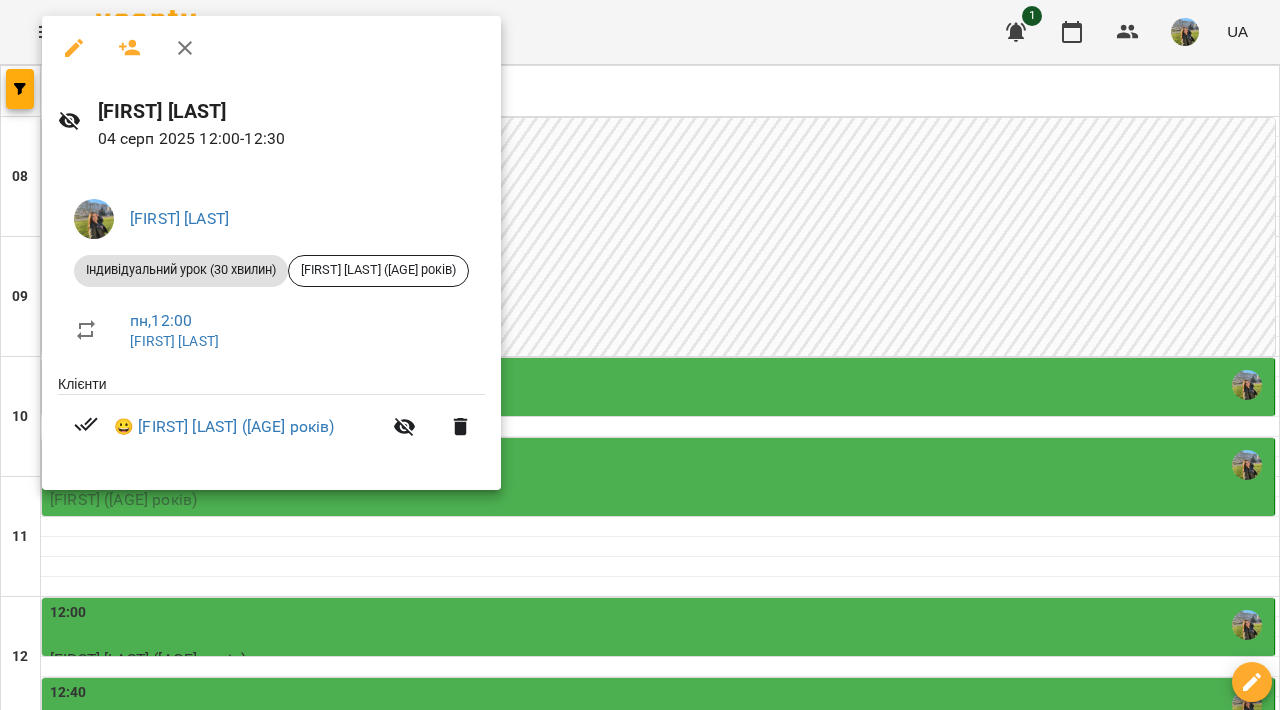 click at bounding box center (640, 355) 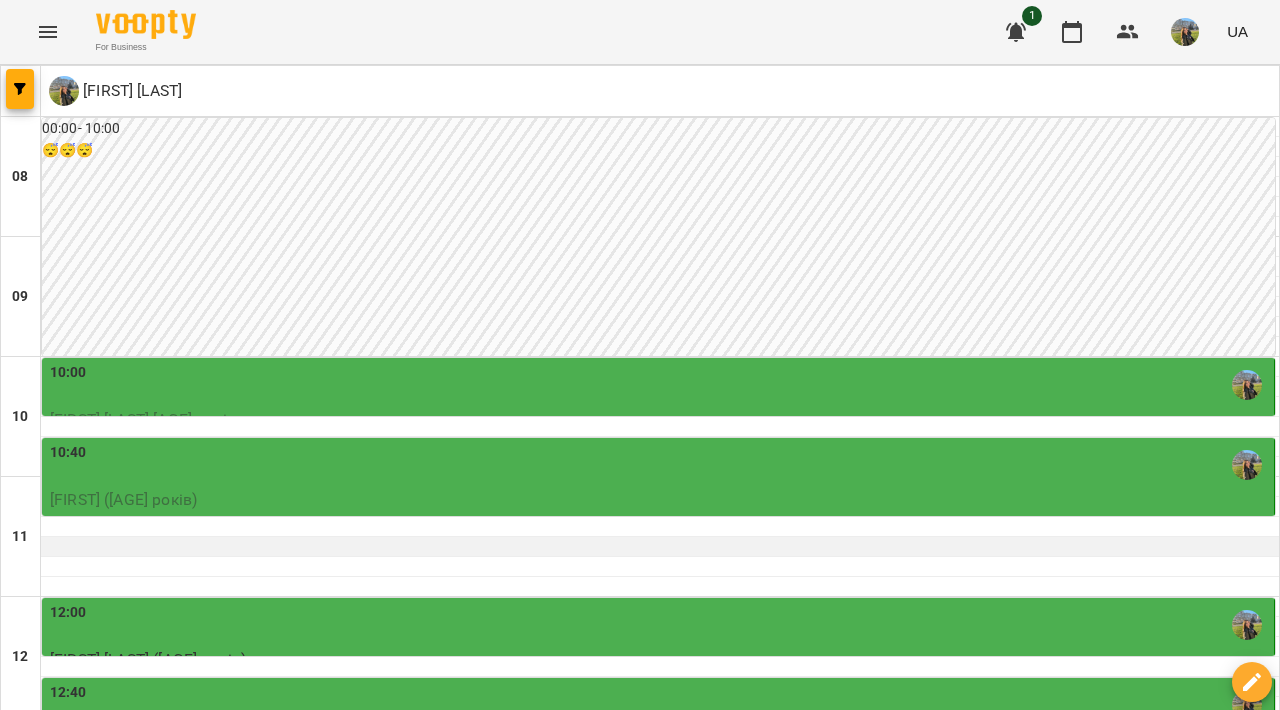 scroll, scrollTop: 313, scrollLeft: 0, axis: vertical 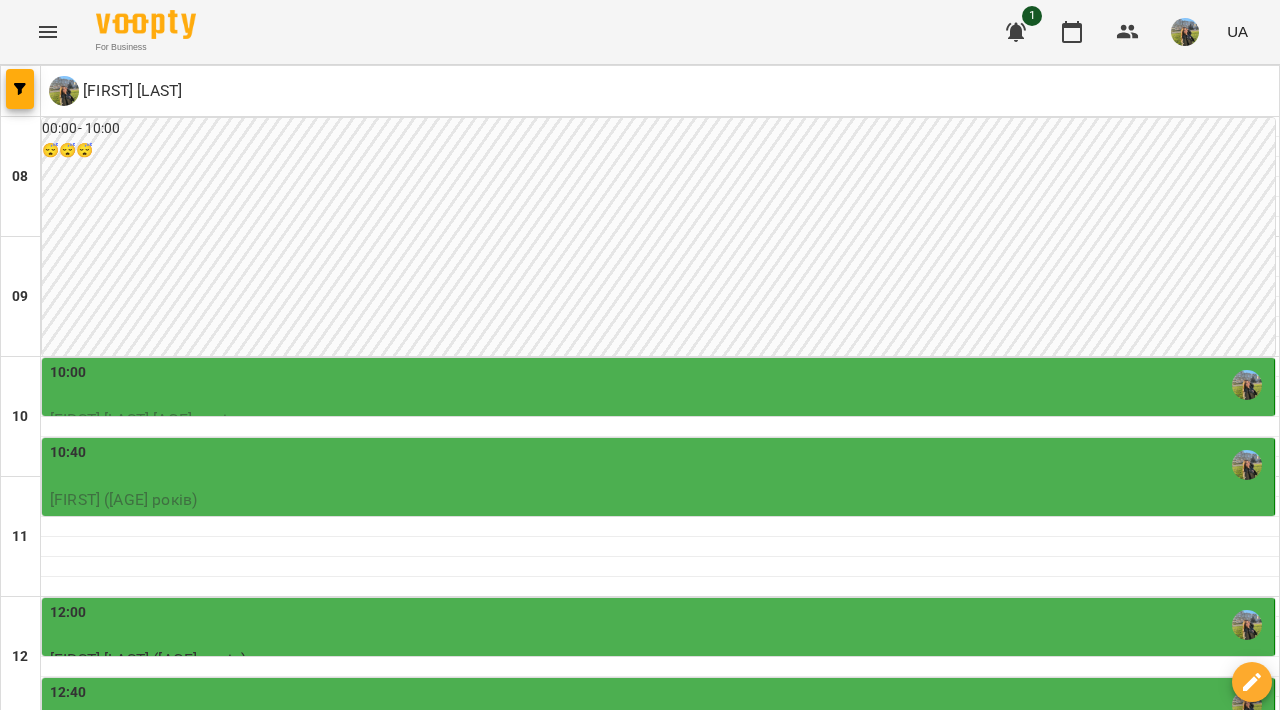 click on "вт" at bounding box center [422, 1703] 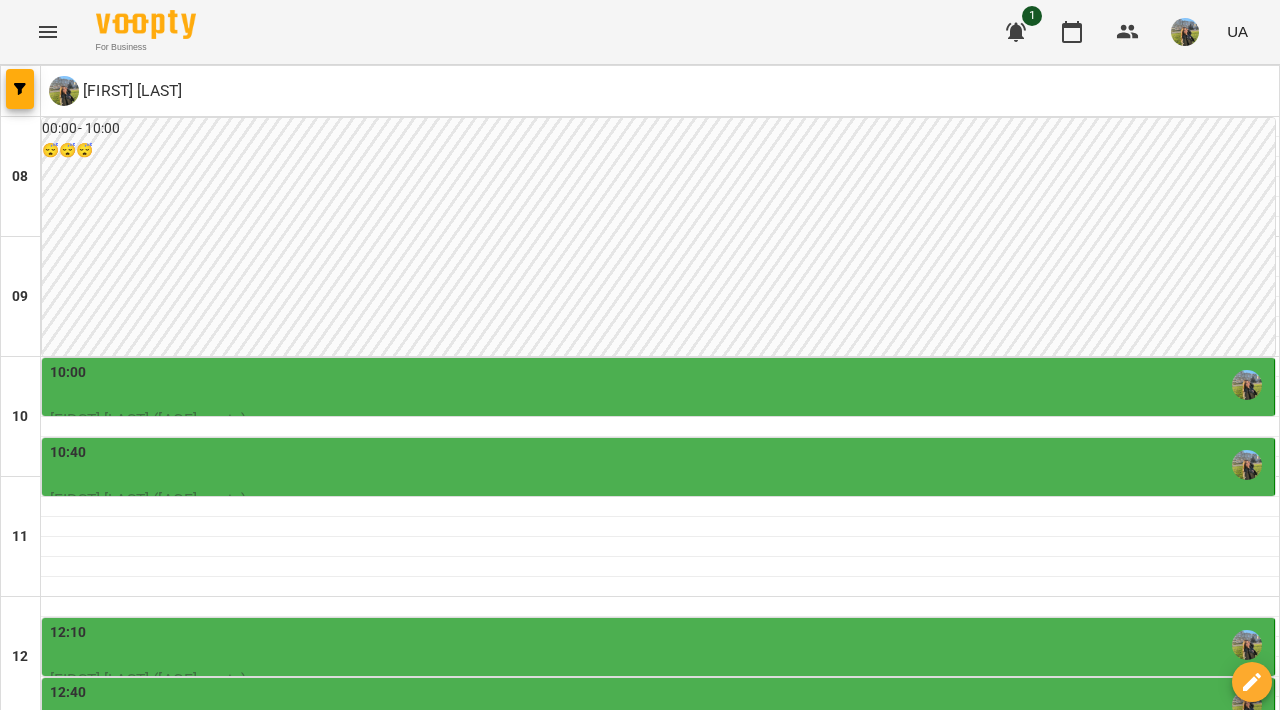scroll, scrollTop: 290, scrollLeft: 0, axis: vertical 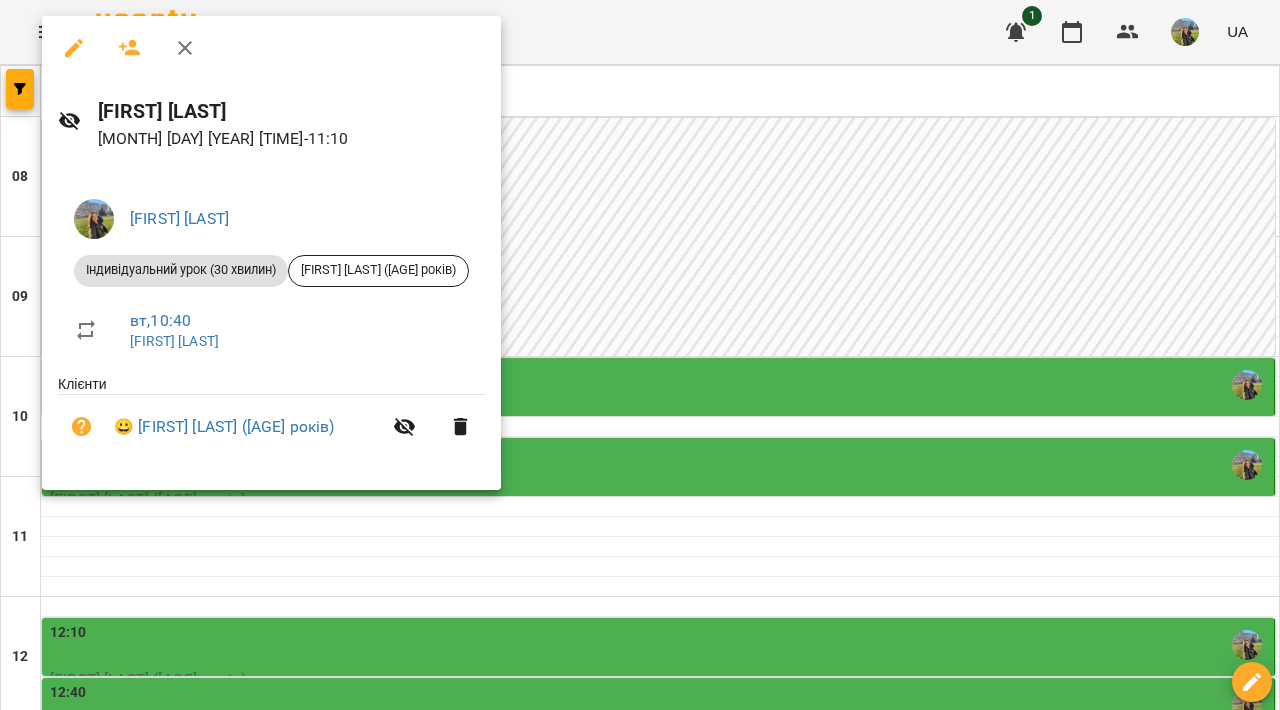 click at bounding box center (640, 355) 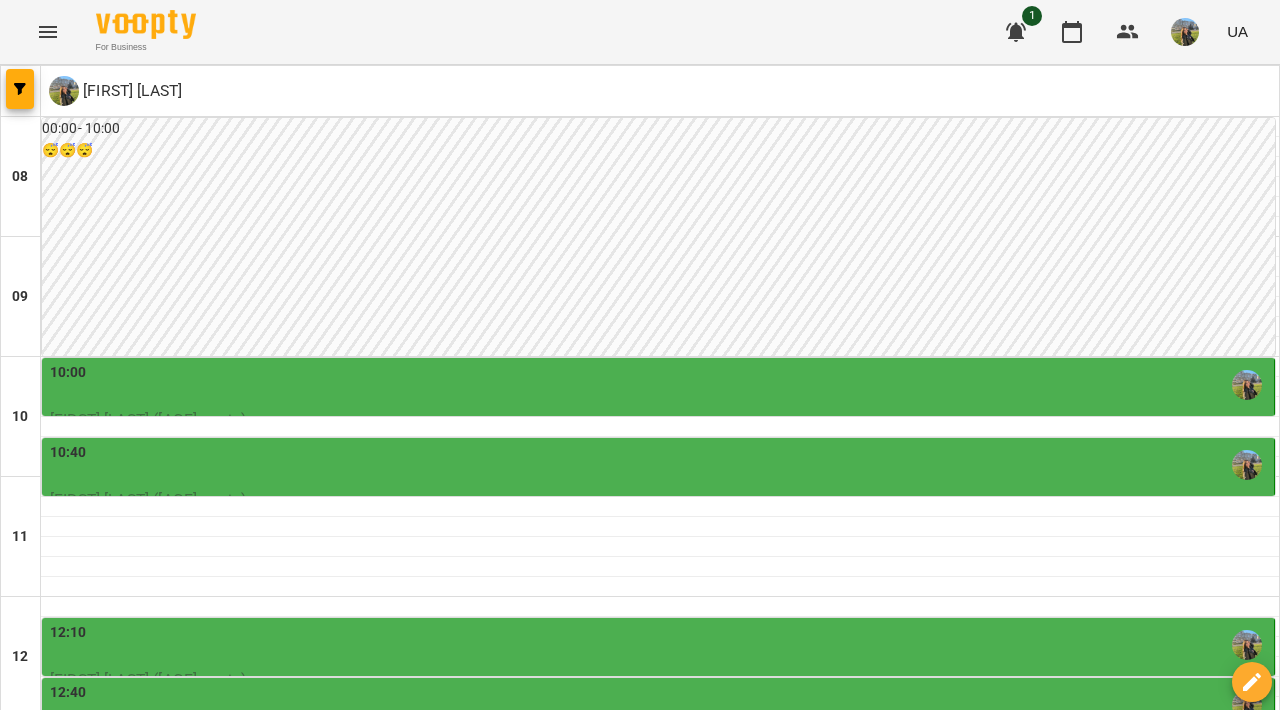 click on "ср" at bounding box center [628, 1703] 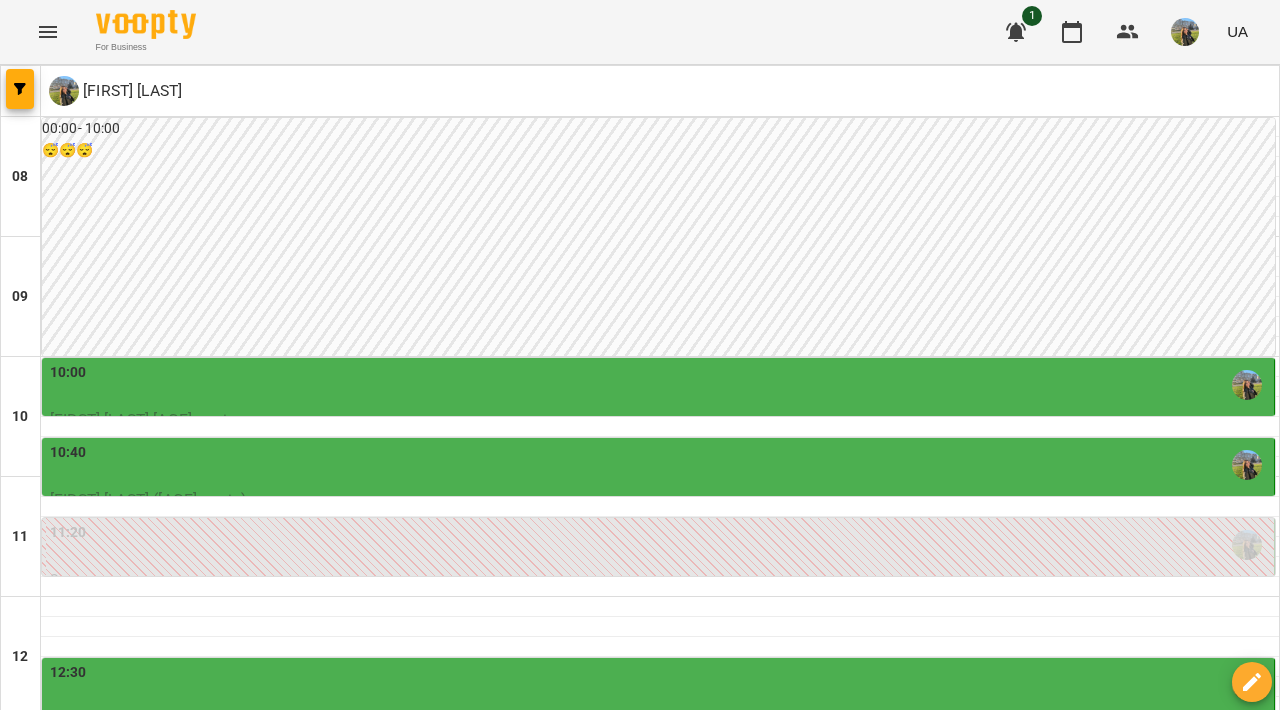 scroll, scrollTop: 179, scrollLeft: 0, axis: vertical 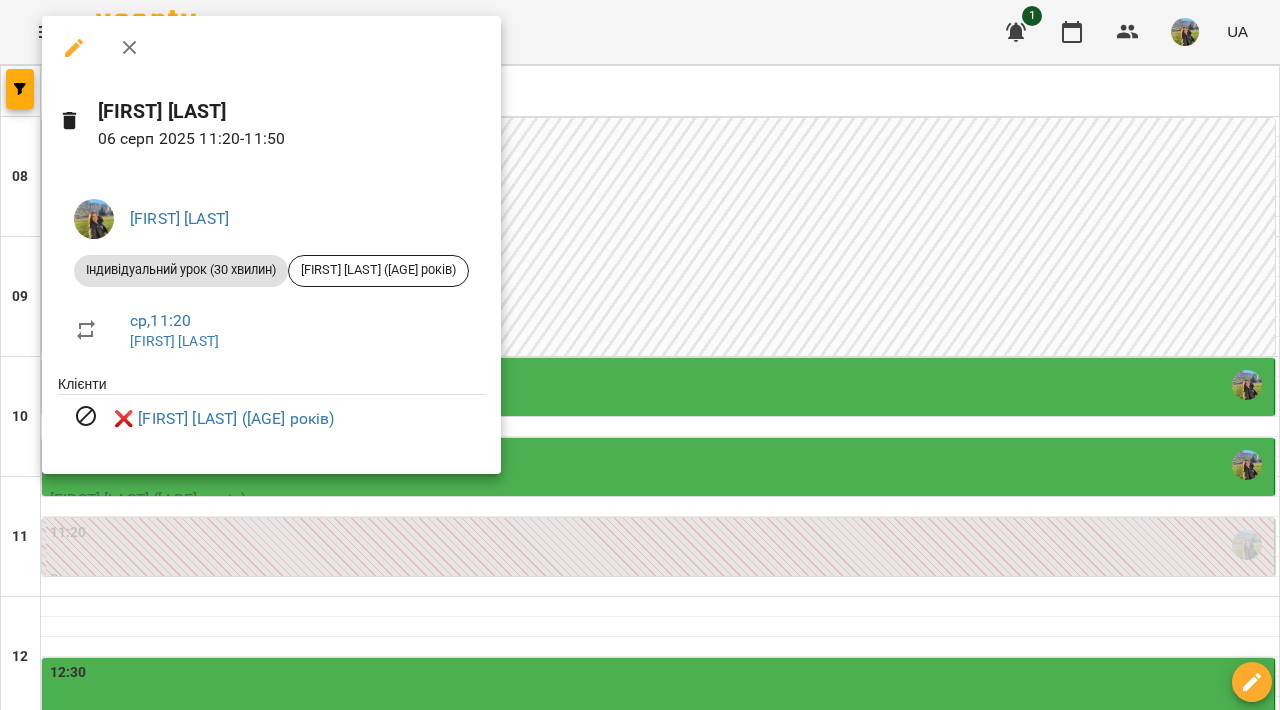click at bounding box center [640, 355] 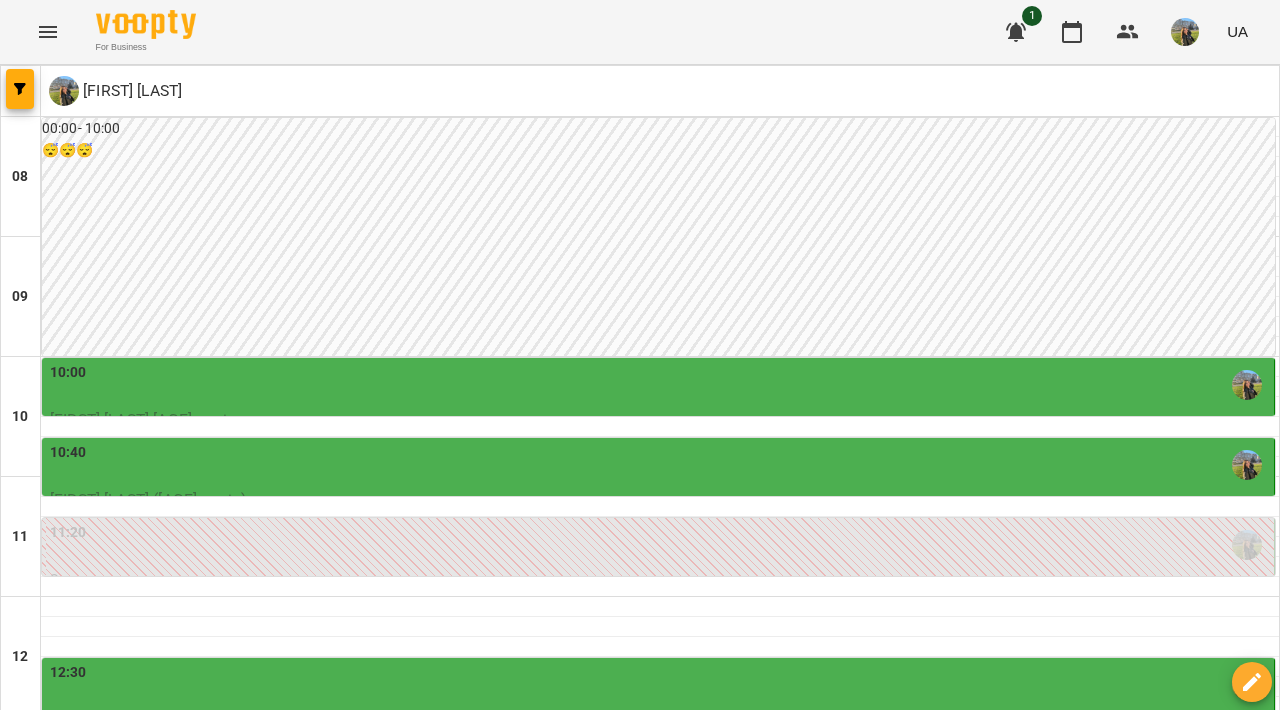 click on "10:00" at bounding box center (660, 385) 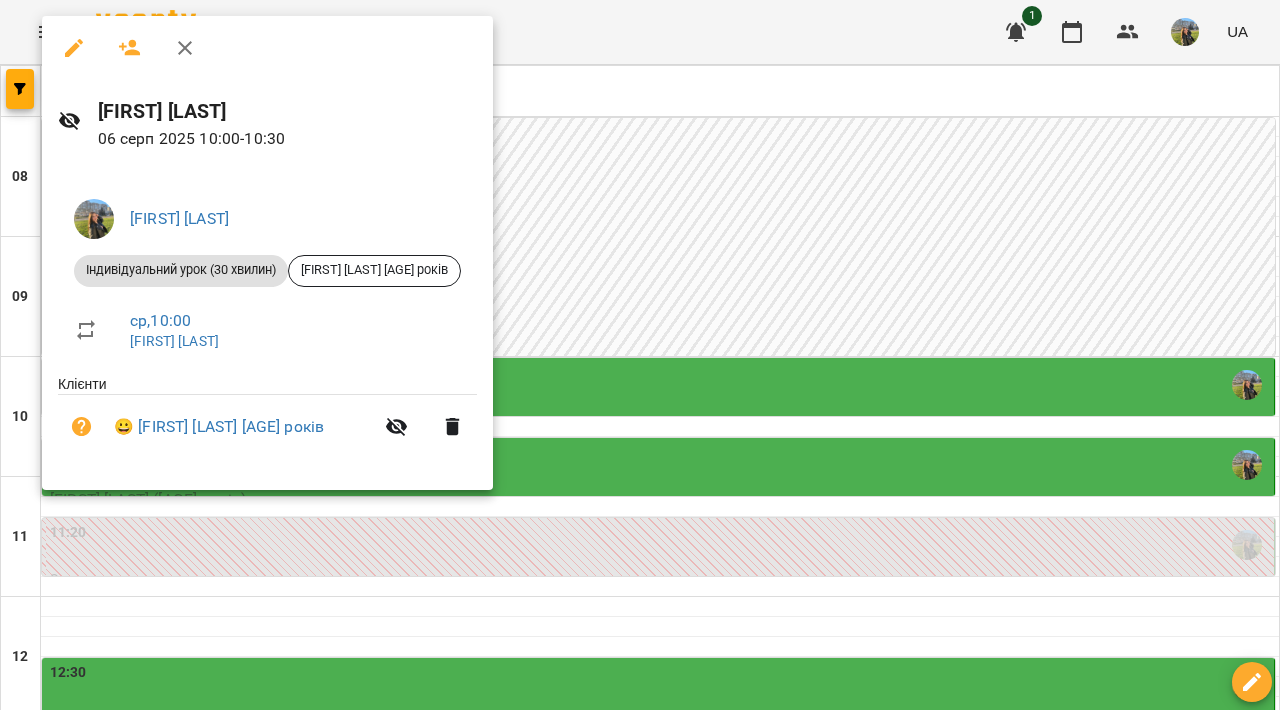 click at bounding box center [640, 355] 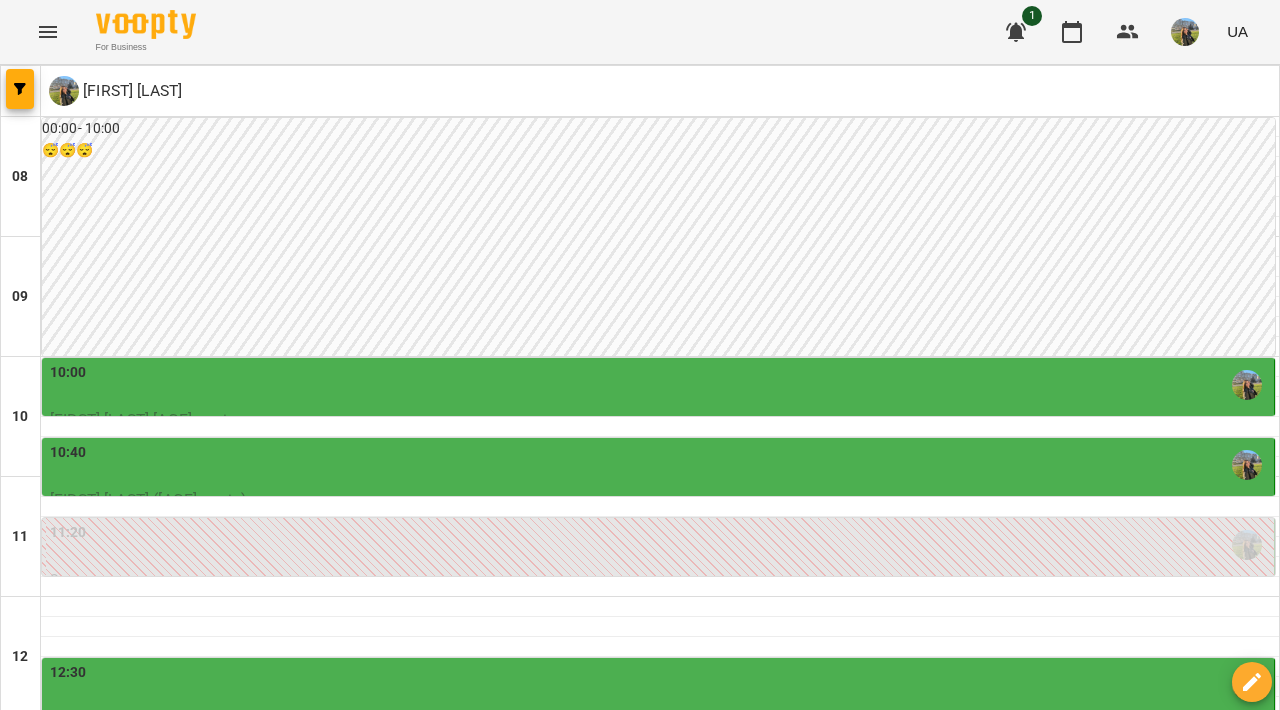 click on "10:40" at bounding box center [660, 465] 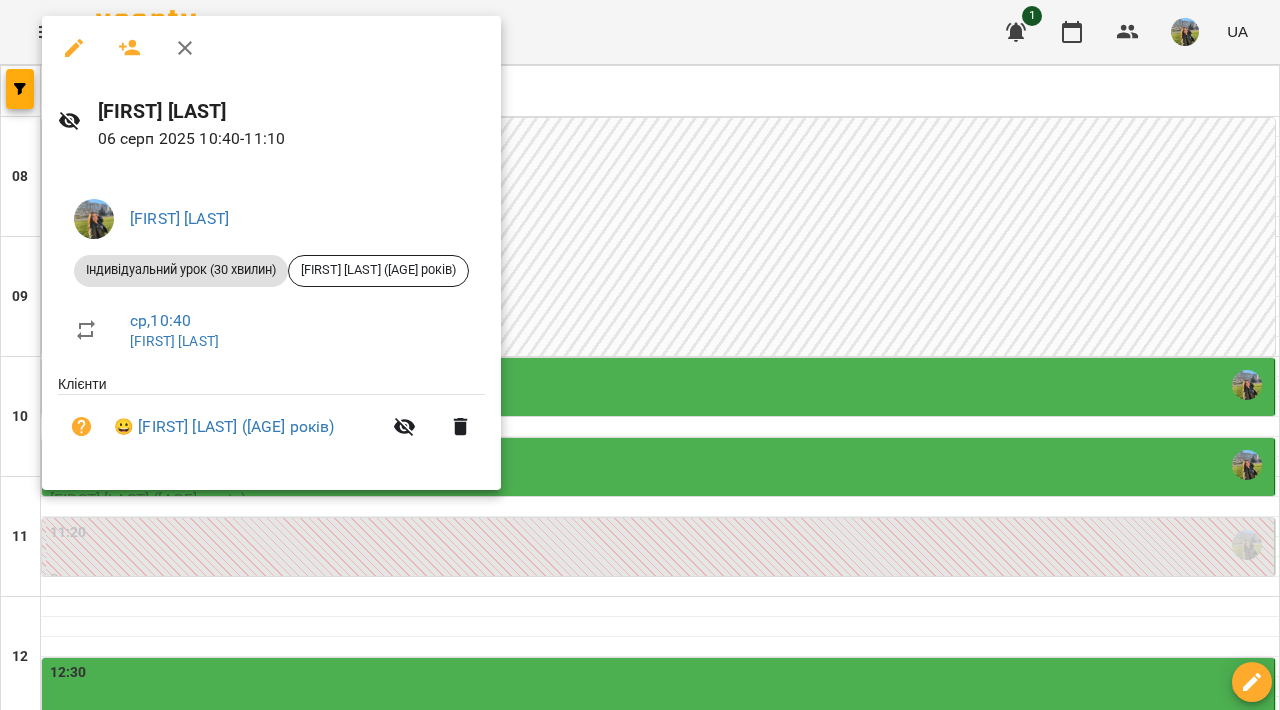 click at bounding box center [640, 355] 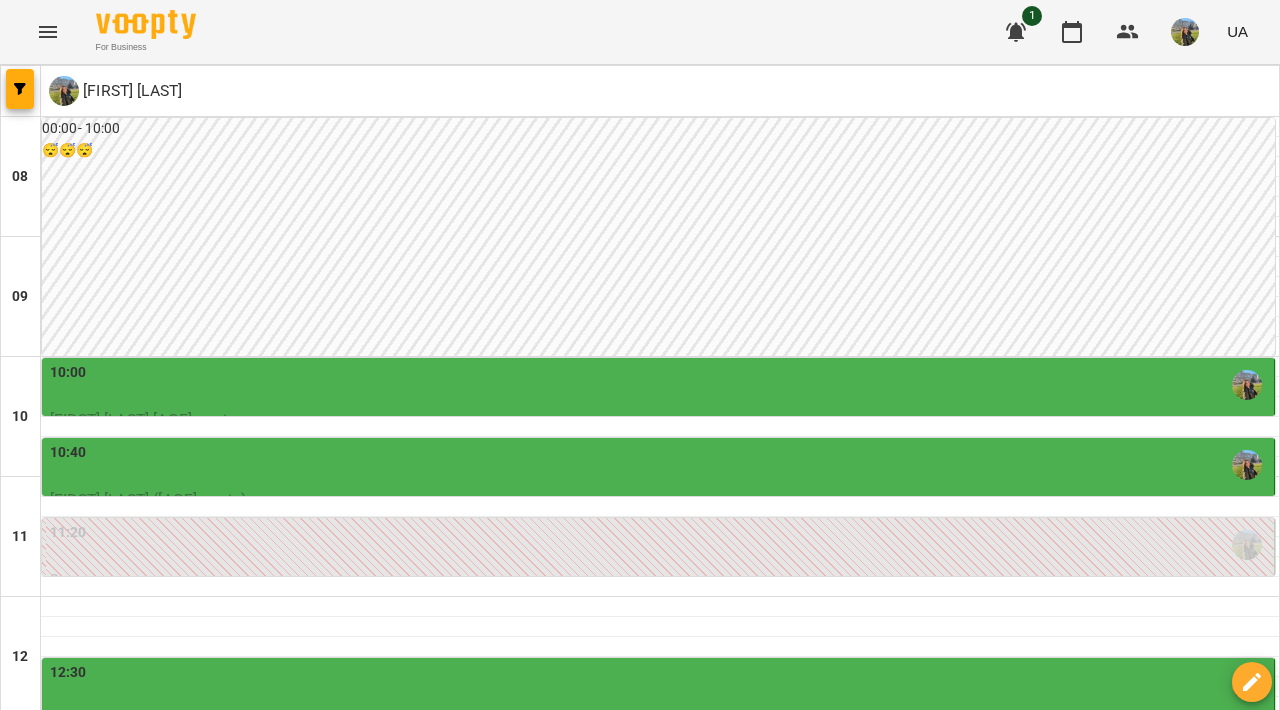 click on "пт" at bounding box center (1036, 1703) 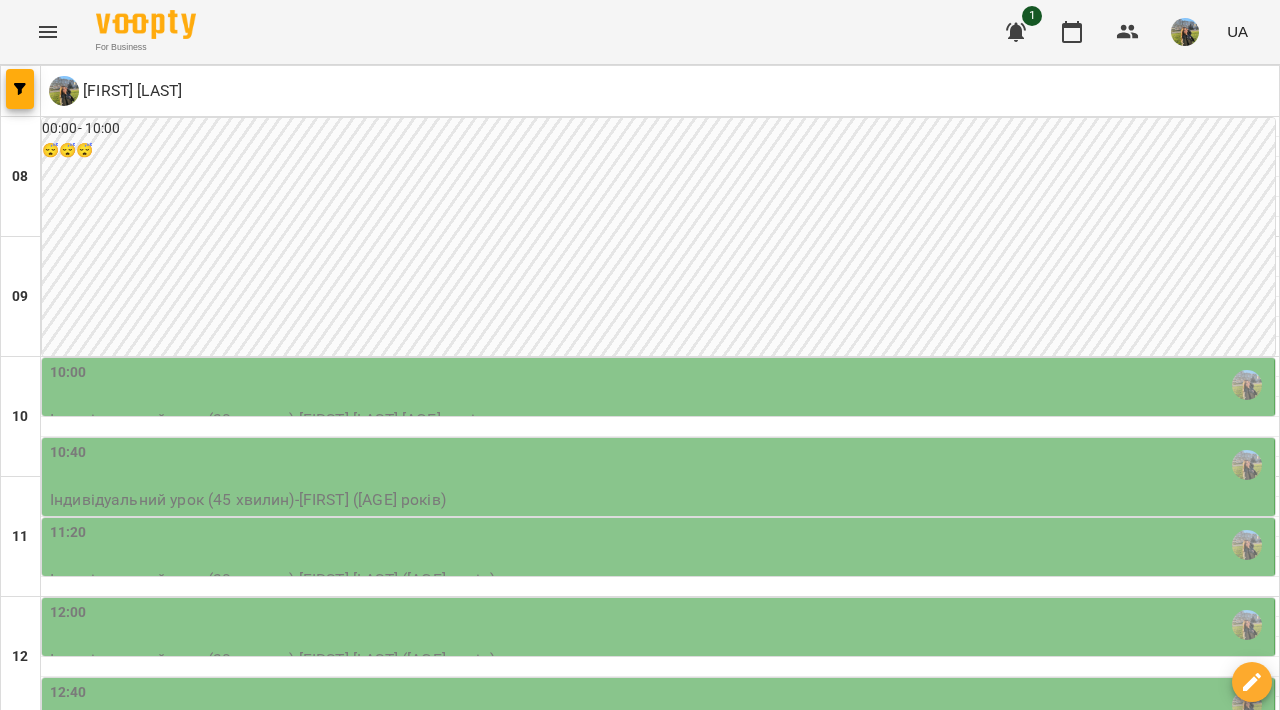 click on "09 серп" at bounding box center (1240, 1722) 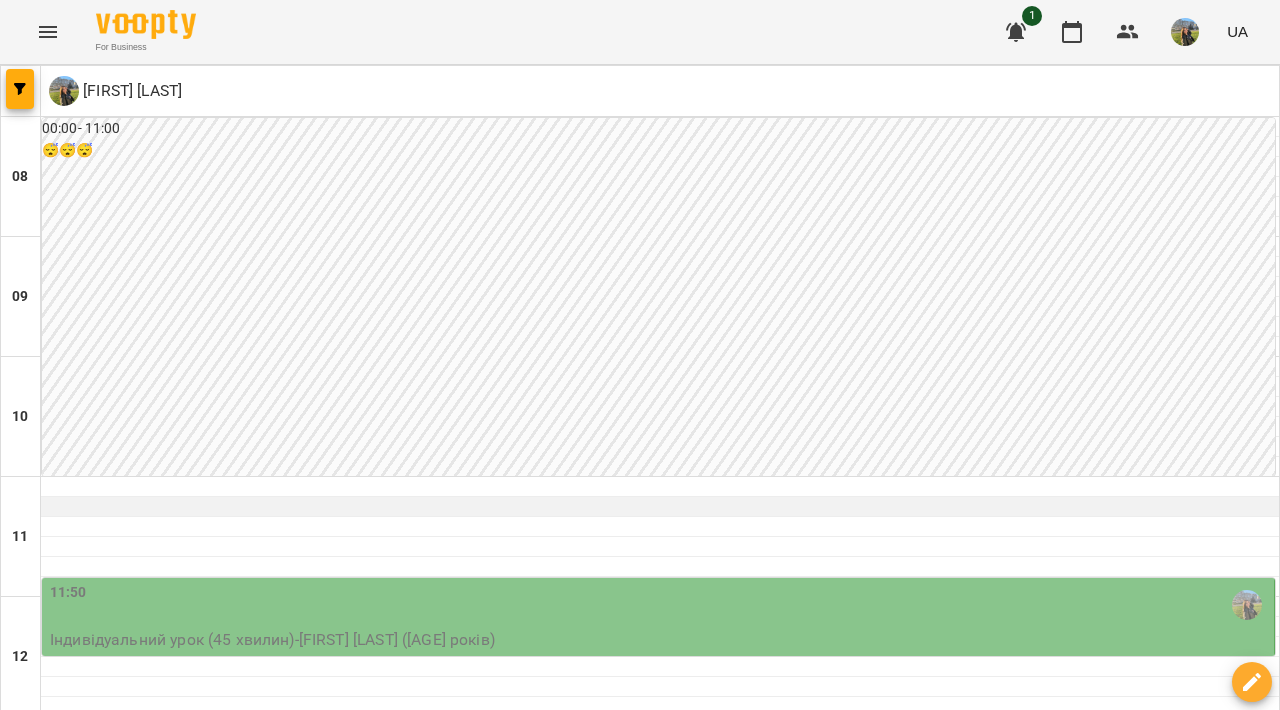 scroll, scrollTop: 437, scrollLeft: 0, axis: vertical 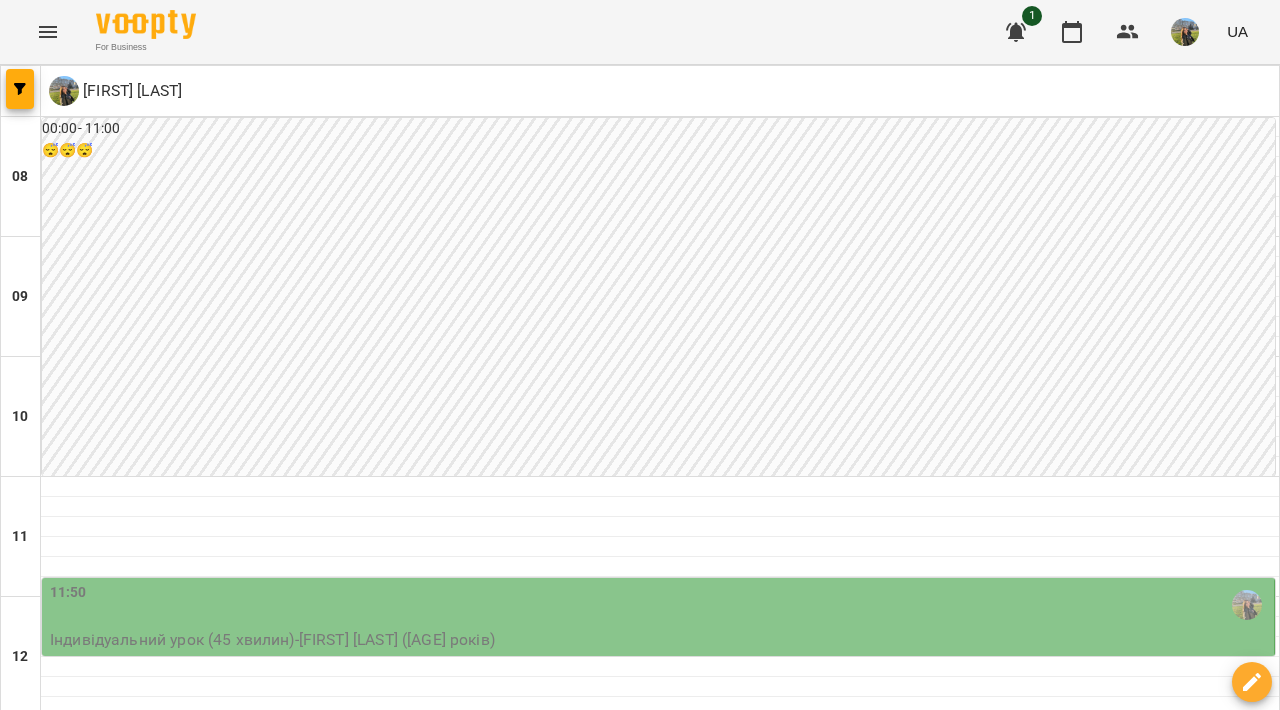 click on "пт" at bounding box center (858, 1703) 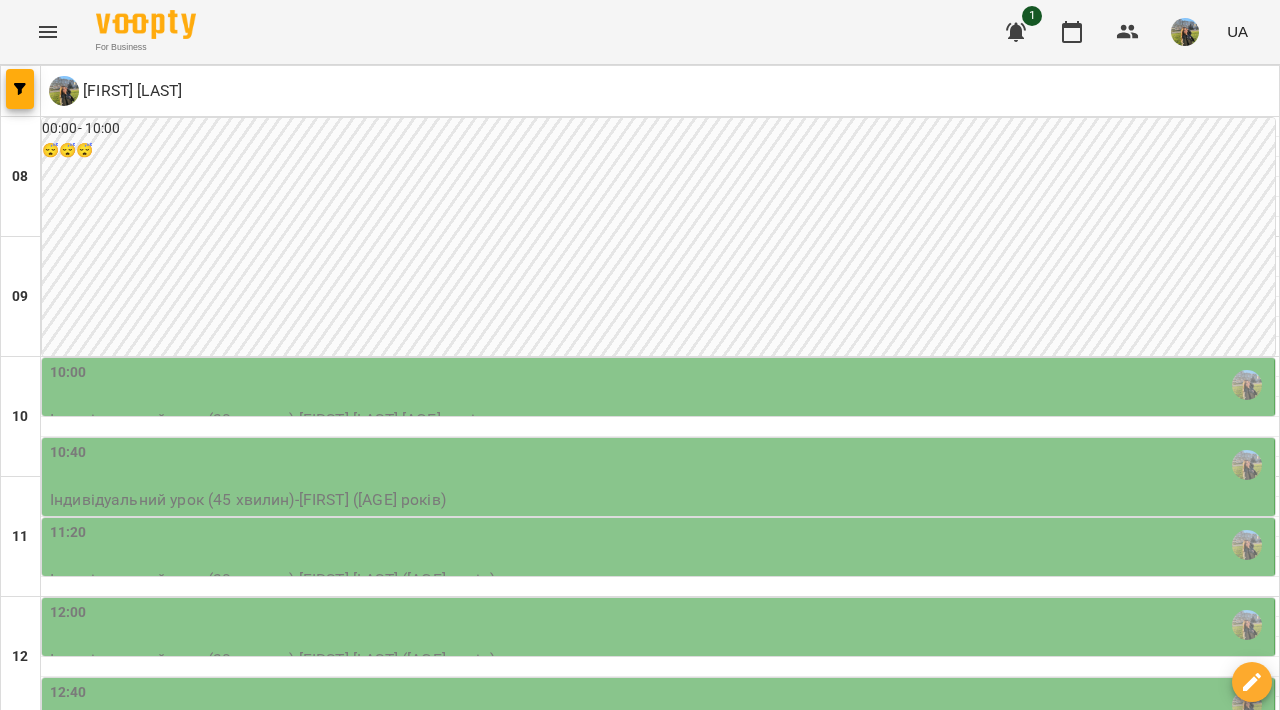 scroll, scrollTop: 289, scrollLeft: 0, axis: vertical 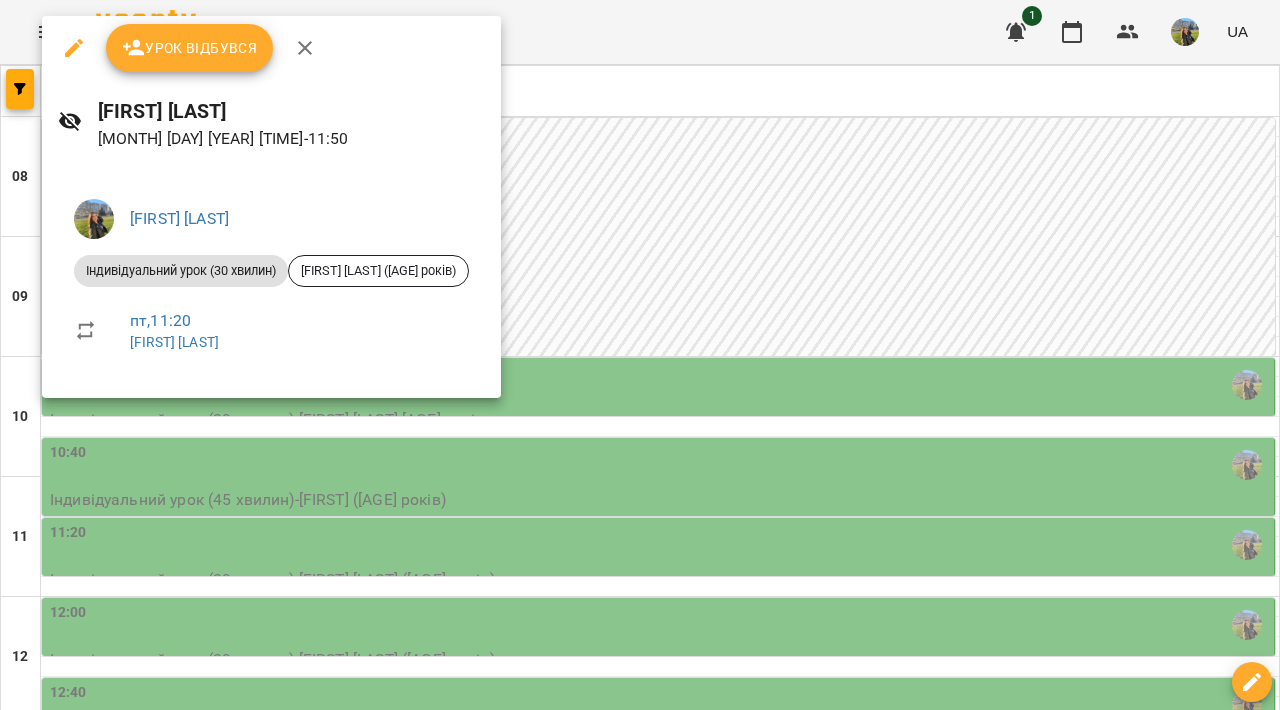 click at bounding box center [640, 355] 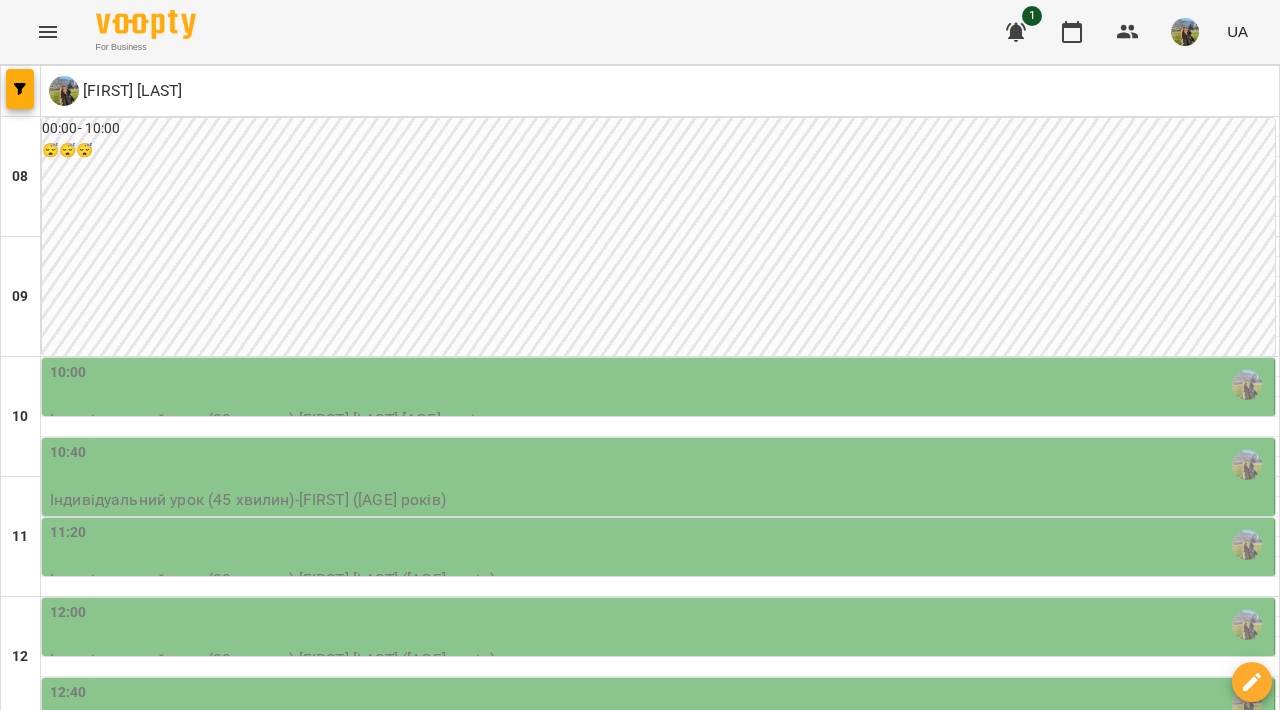 click on "Індивідуальний урок (45 хвилин) - [FIRST] ([AGE] років)" at bounding box center (660, 500) 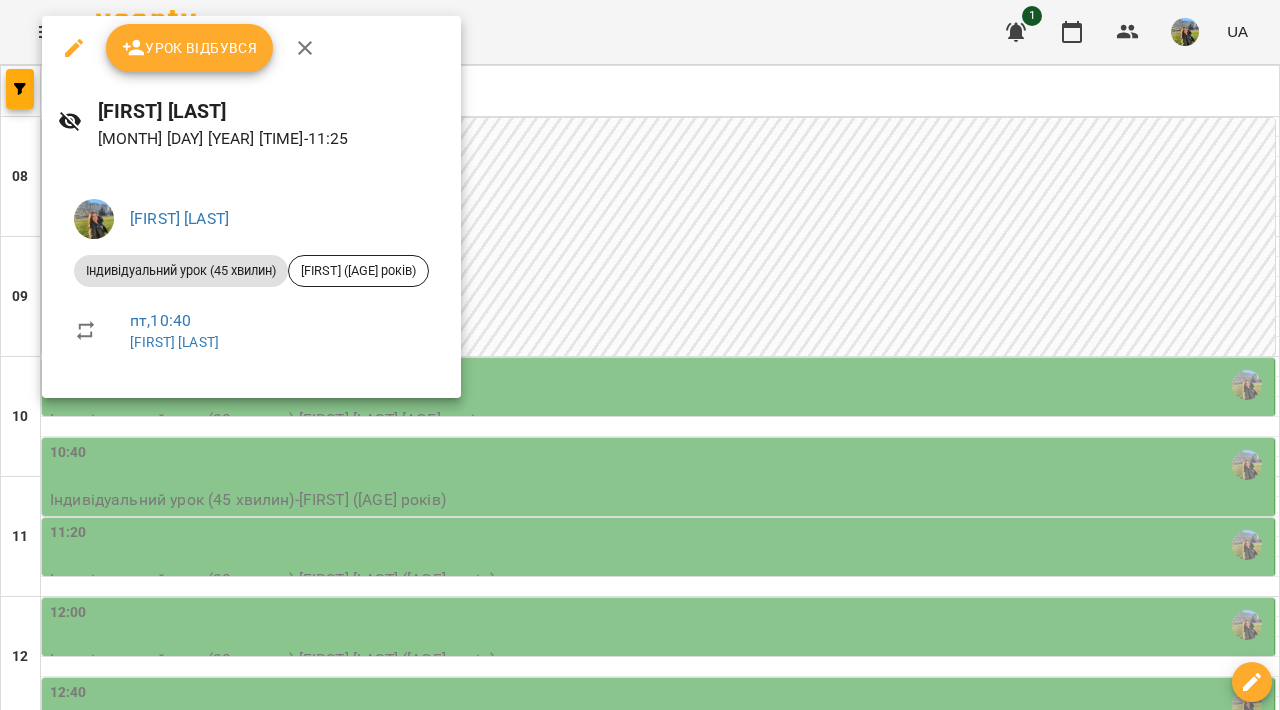 click at bounding box center (640, 355) 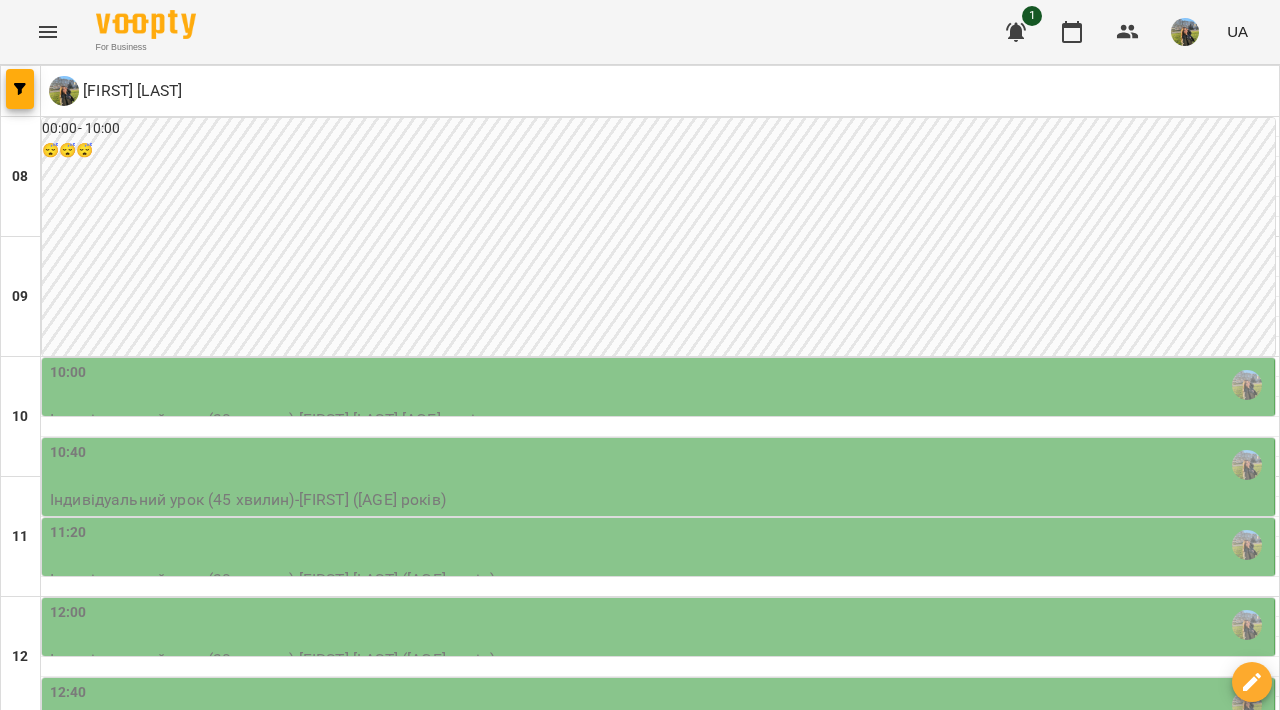 click on "12:00" at bounding box center [660, 625] 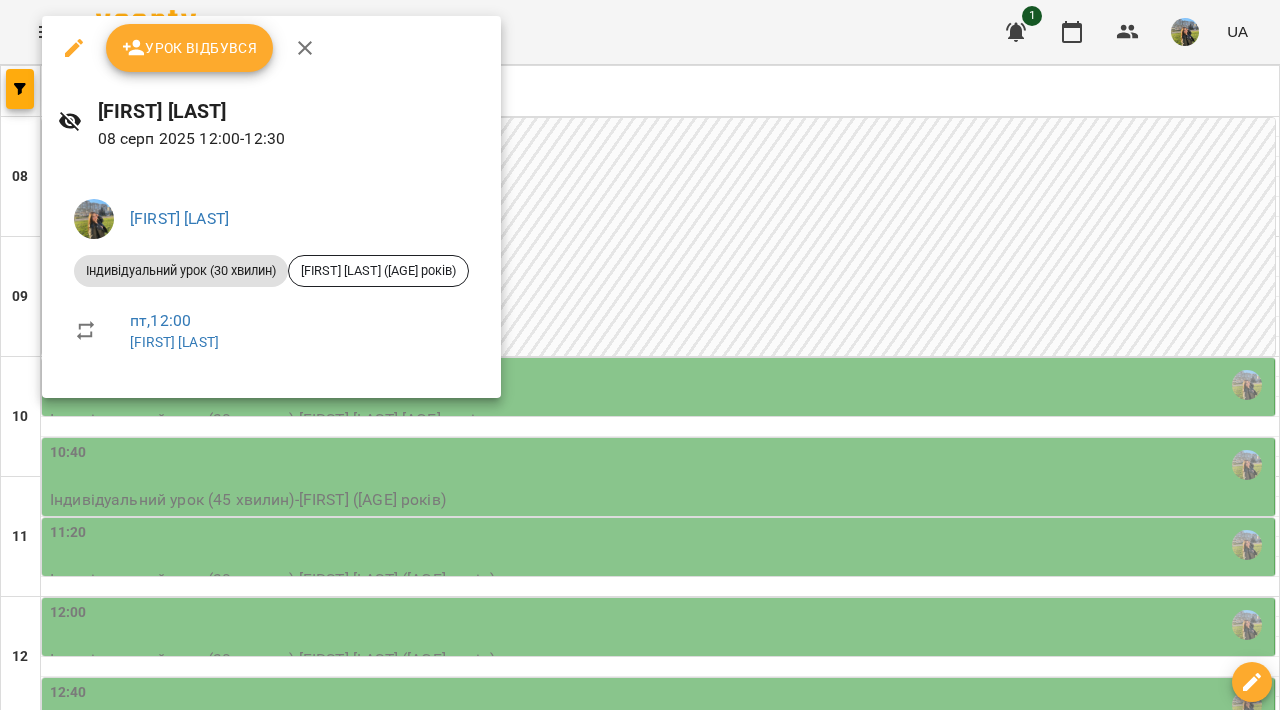 click at bounding box center [640, 355] 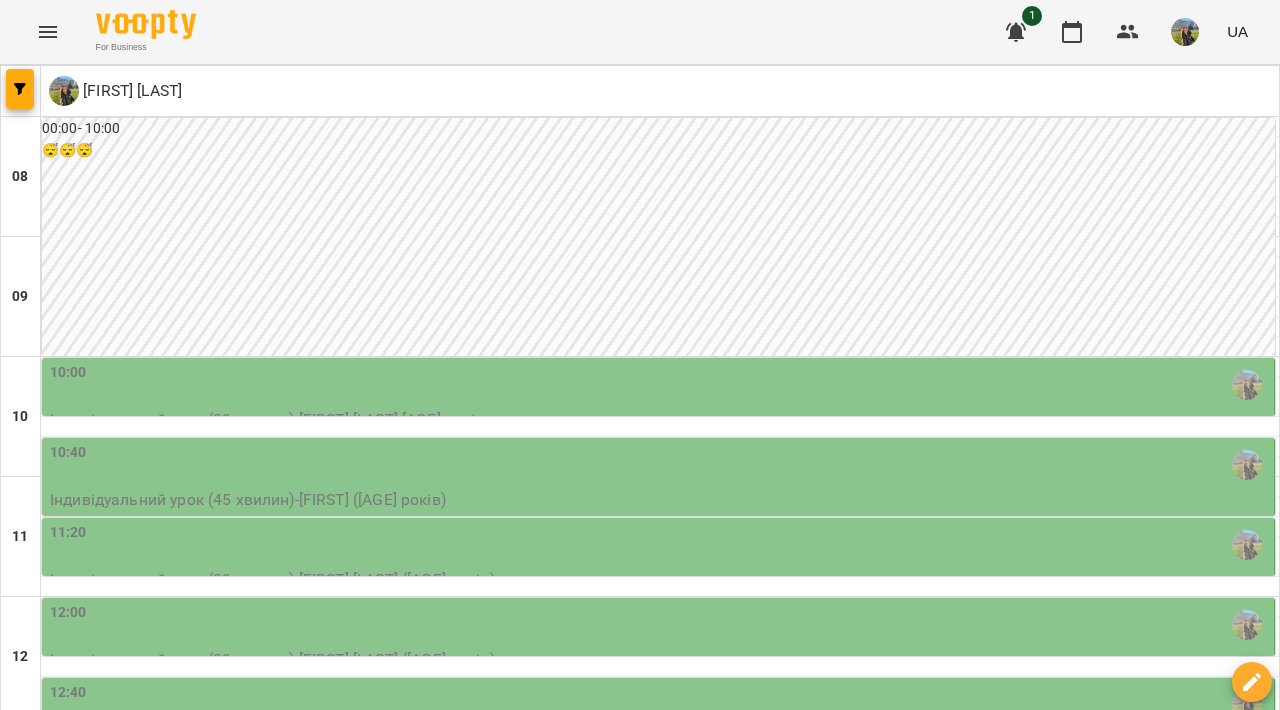 click on "11:20" at bounding box center (660, 545) 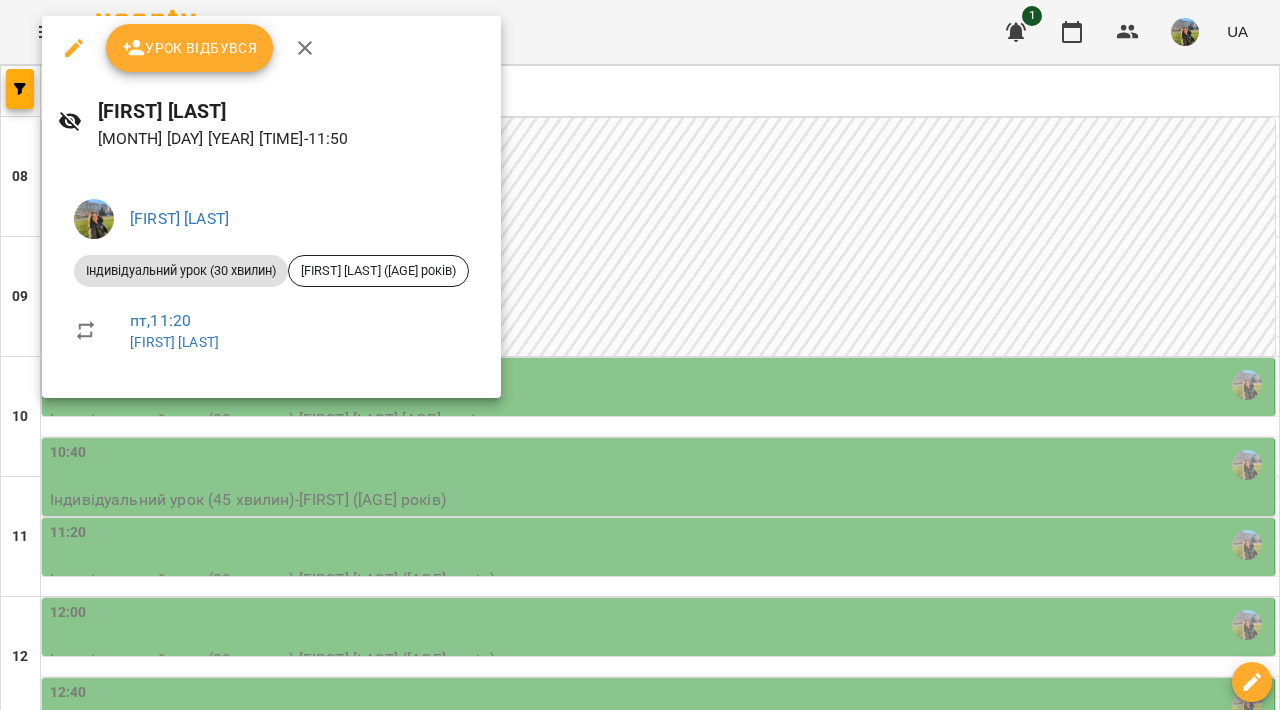 click at bounding box center [640, 355] 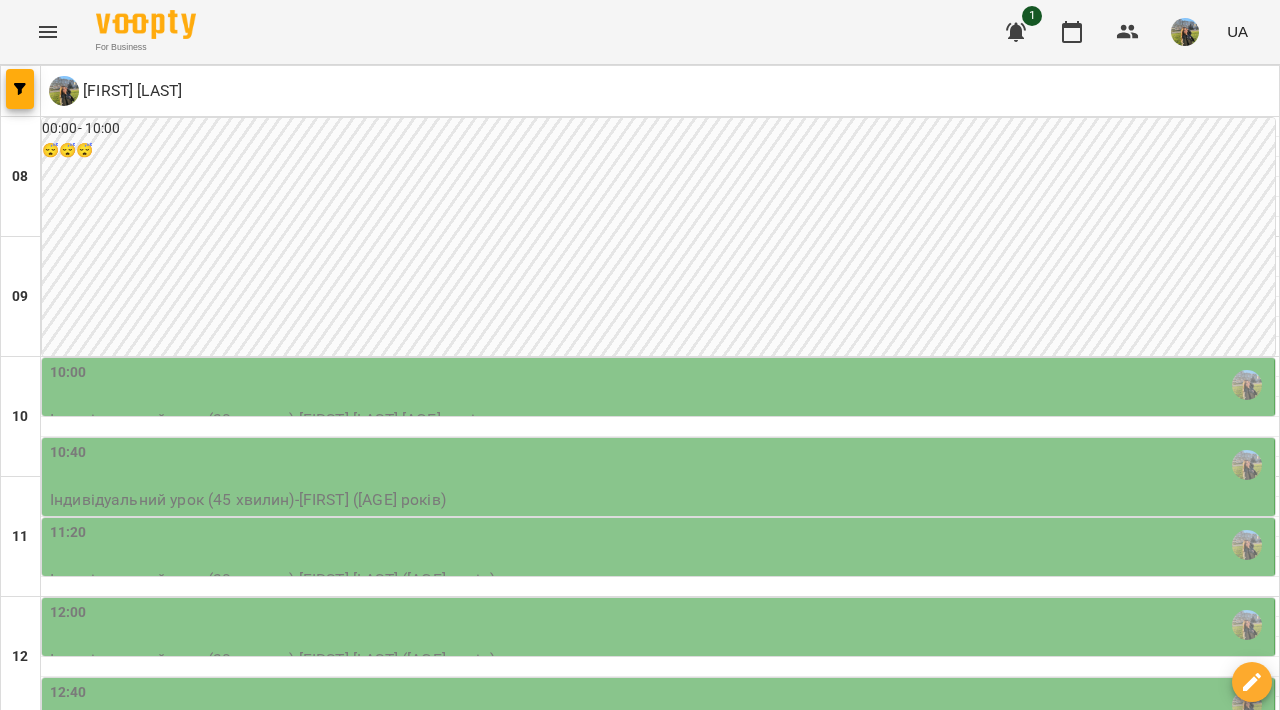 click on "12:00" at bounding box center [660, 625] 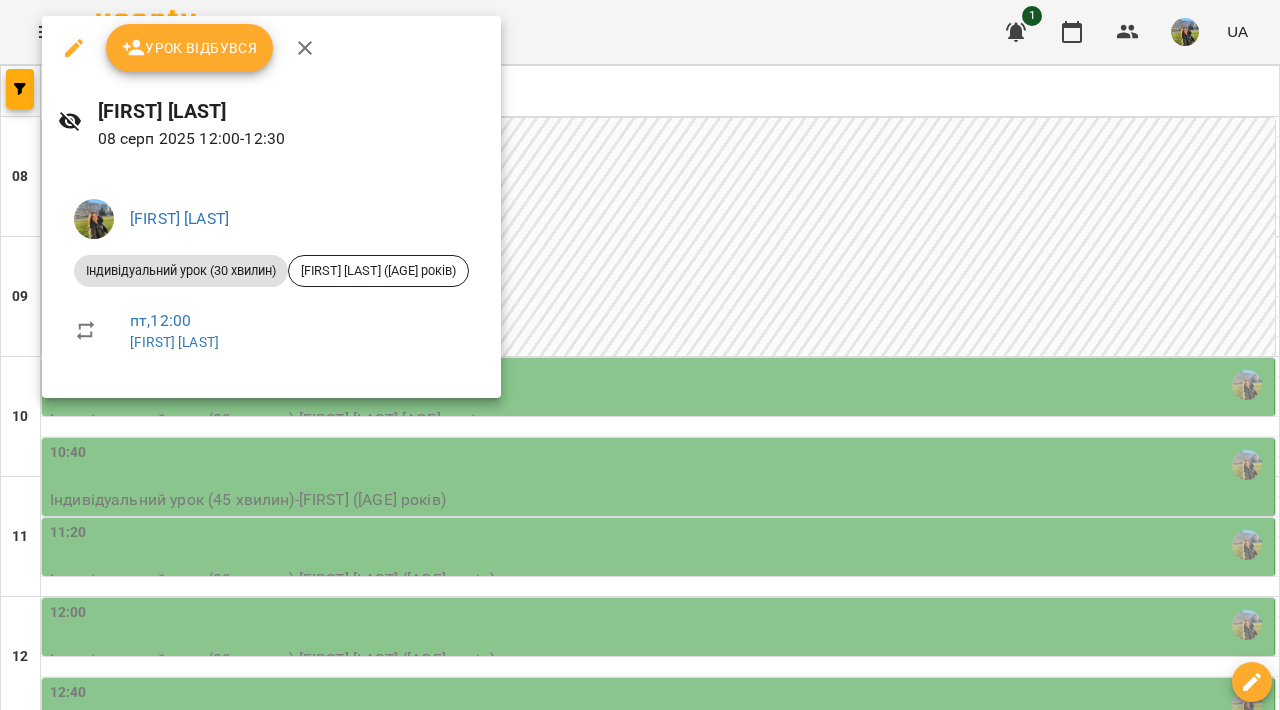 click at bounding box center (640, 355) 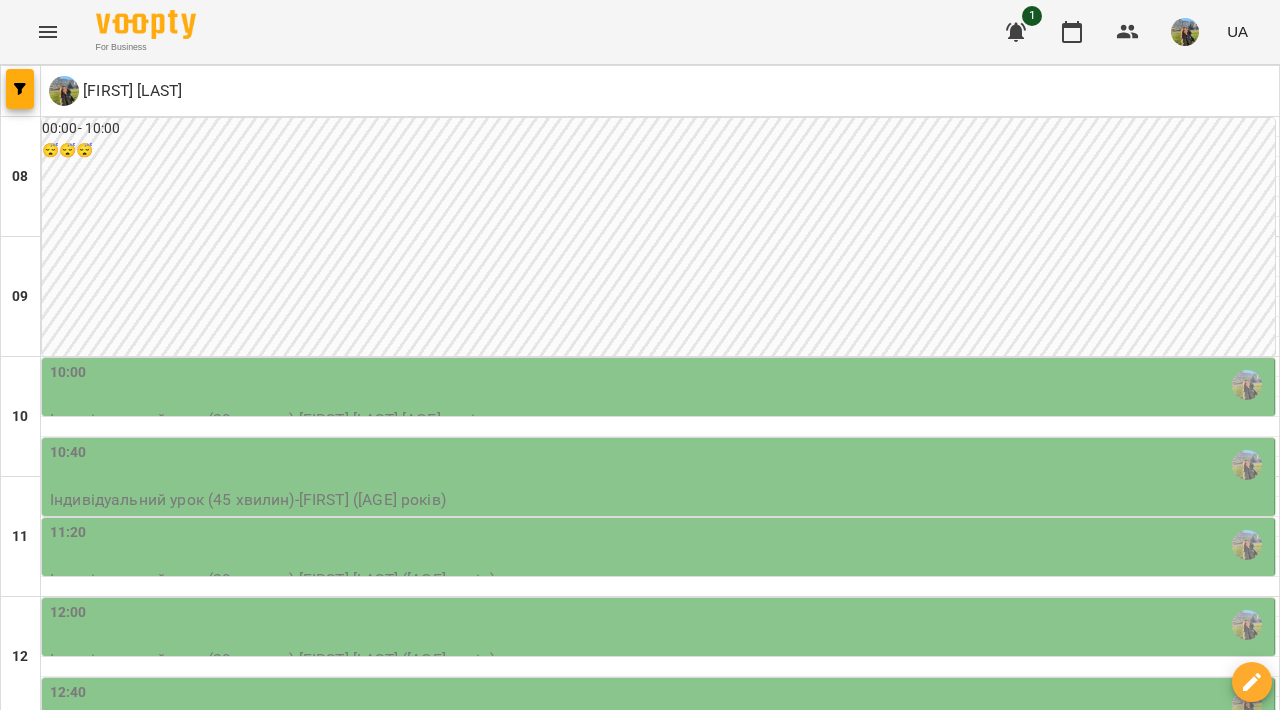 scroll, scrollTop: 323, scrollLeft: 0, axis: vertical 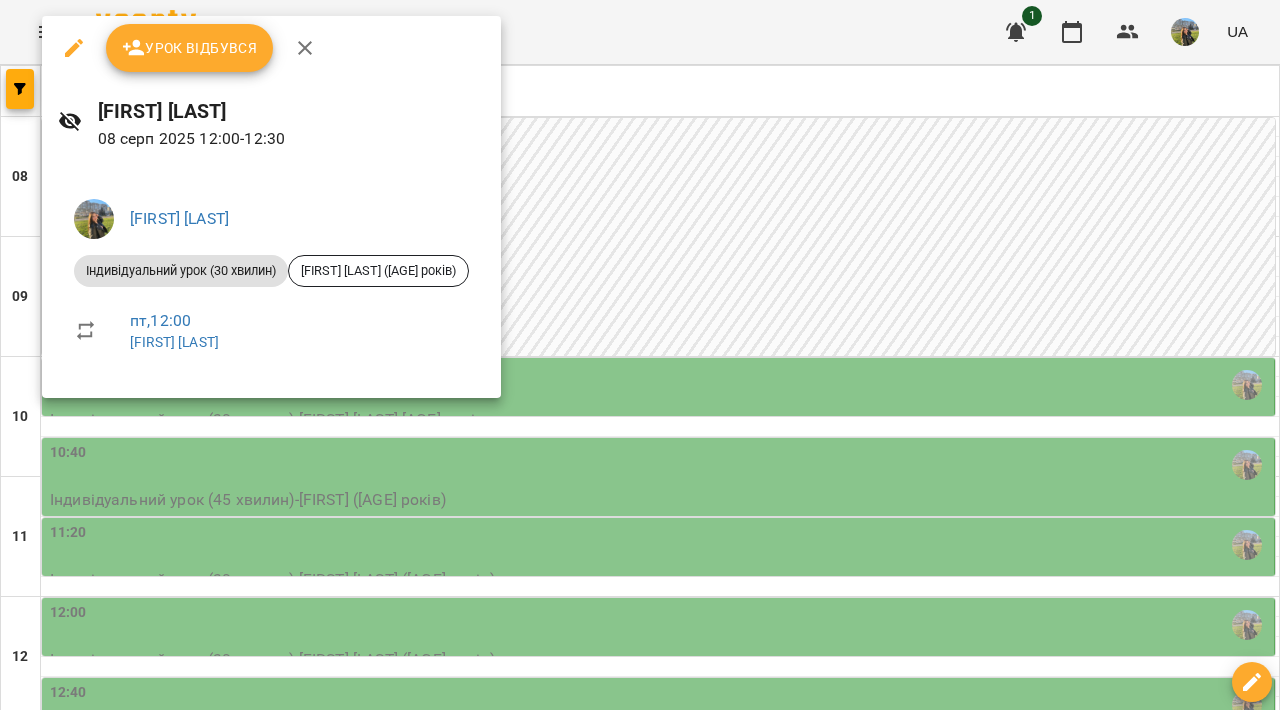 click at bounding box center (640, 355) 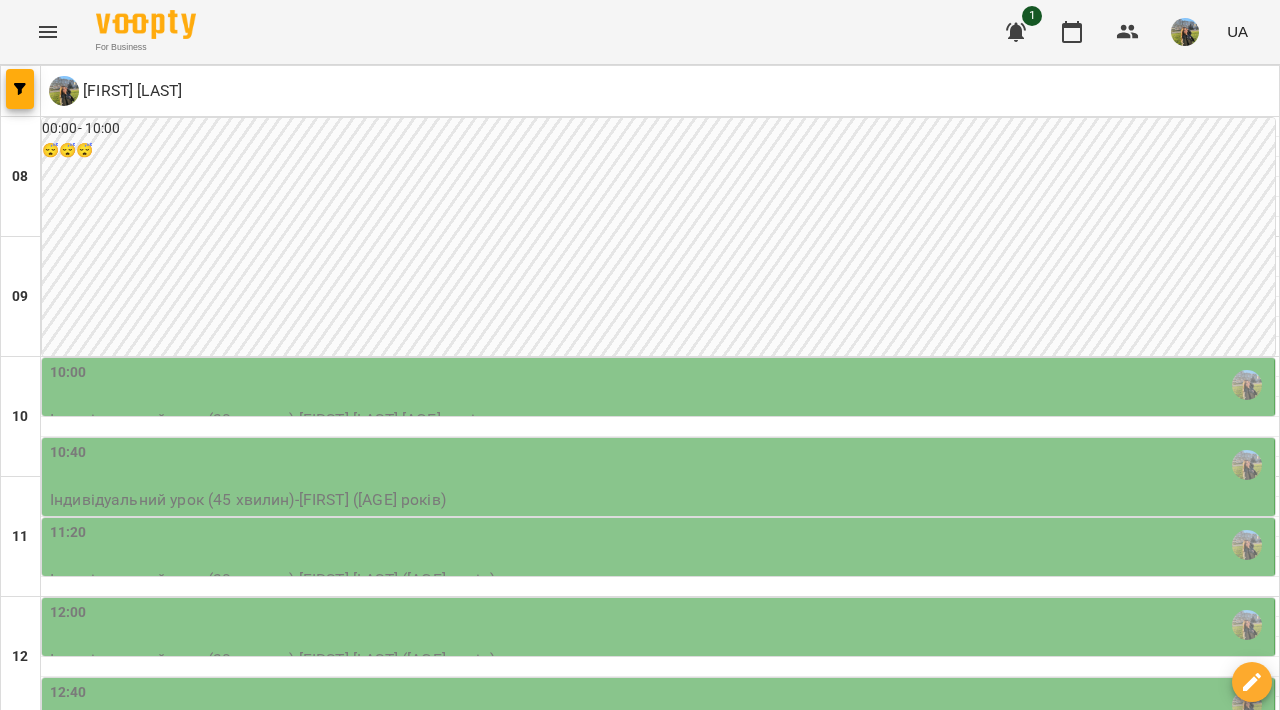 scroll, scrollTop: 493, scrollLeft: 0, axis: vertical 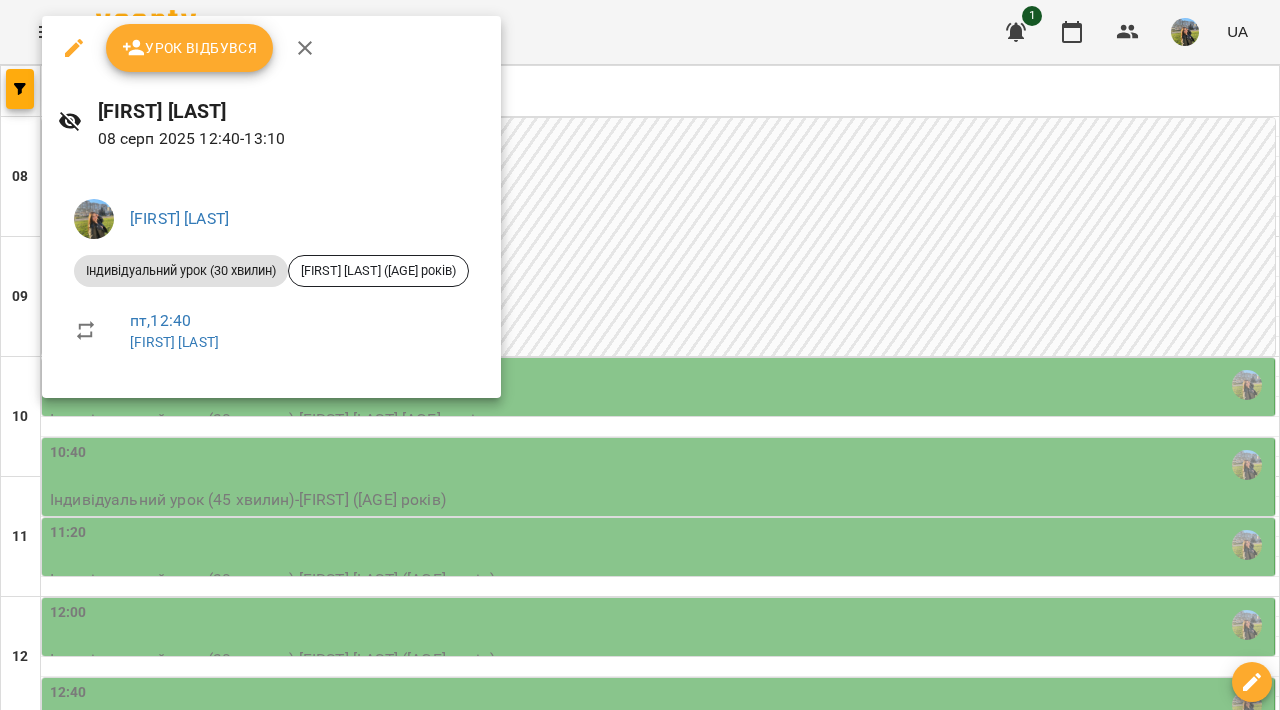 click at bounding box center [640, 355] 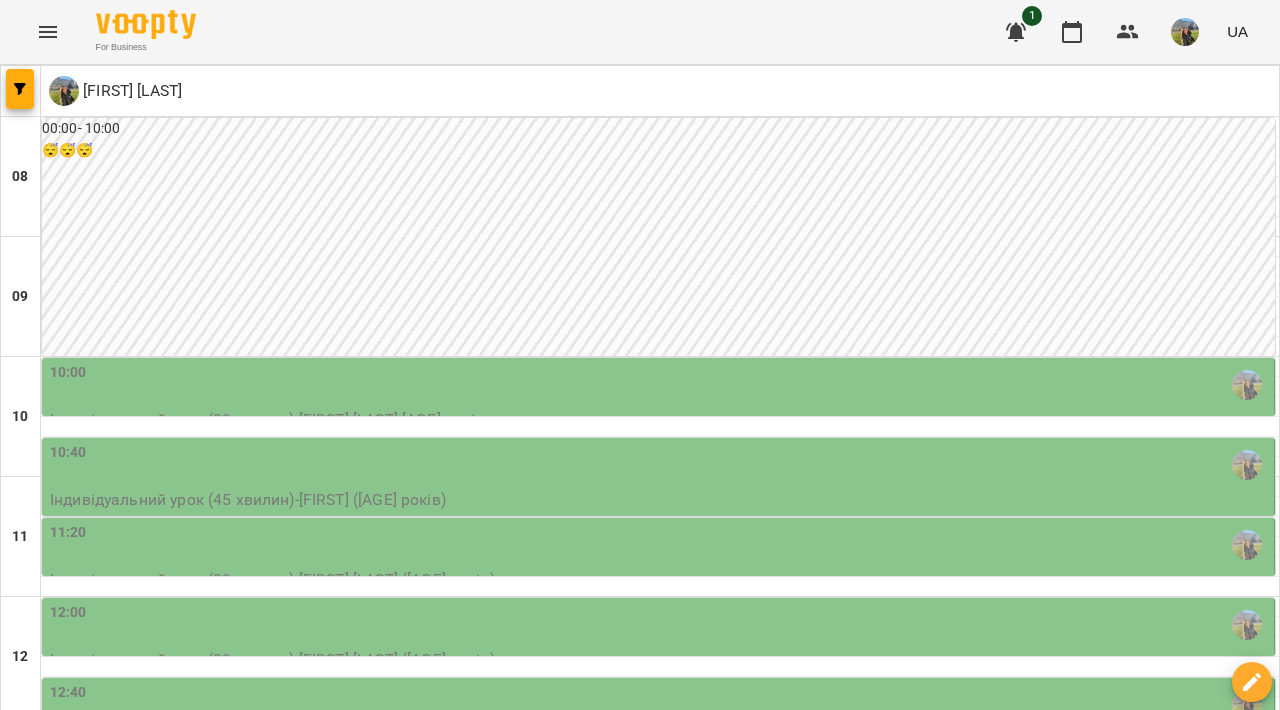 click on "13:20" at bounding box center [660, 785] 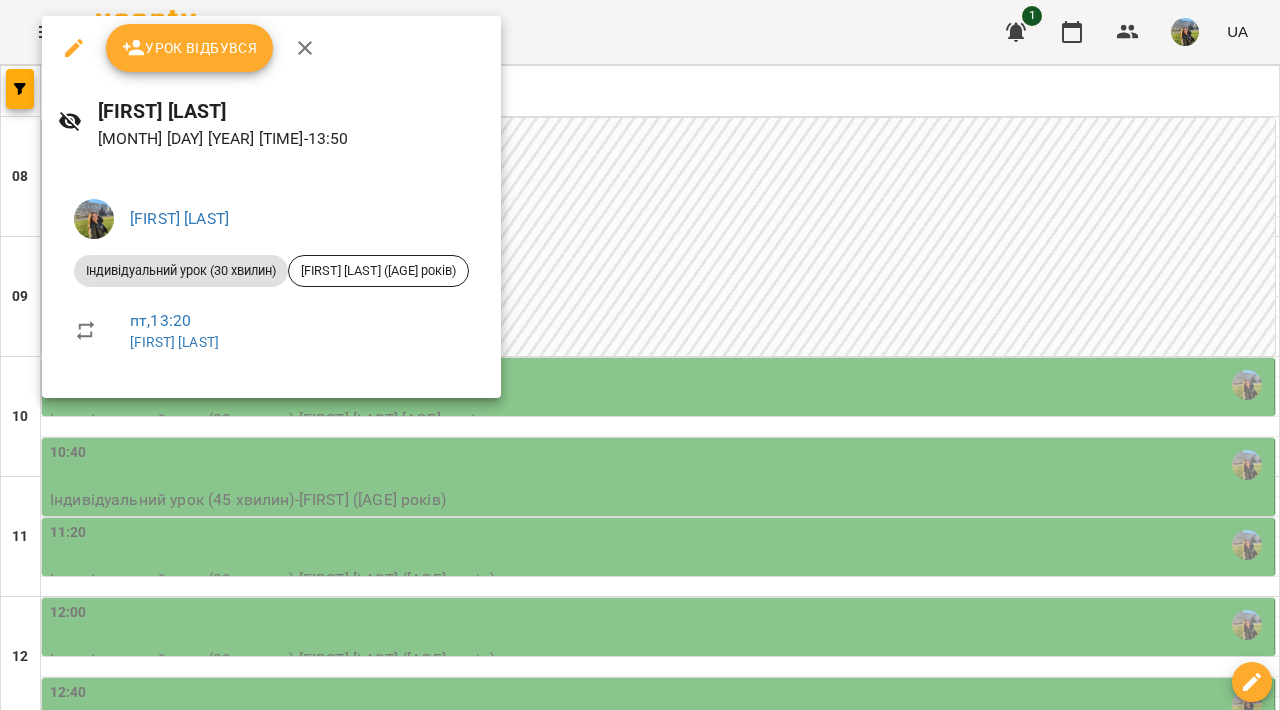 click at bounding box center (640, 355) 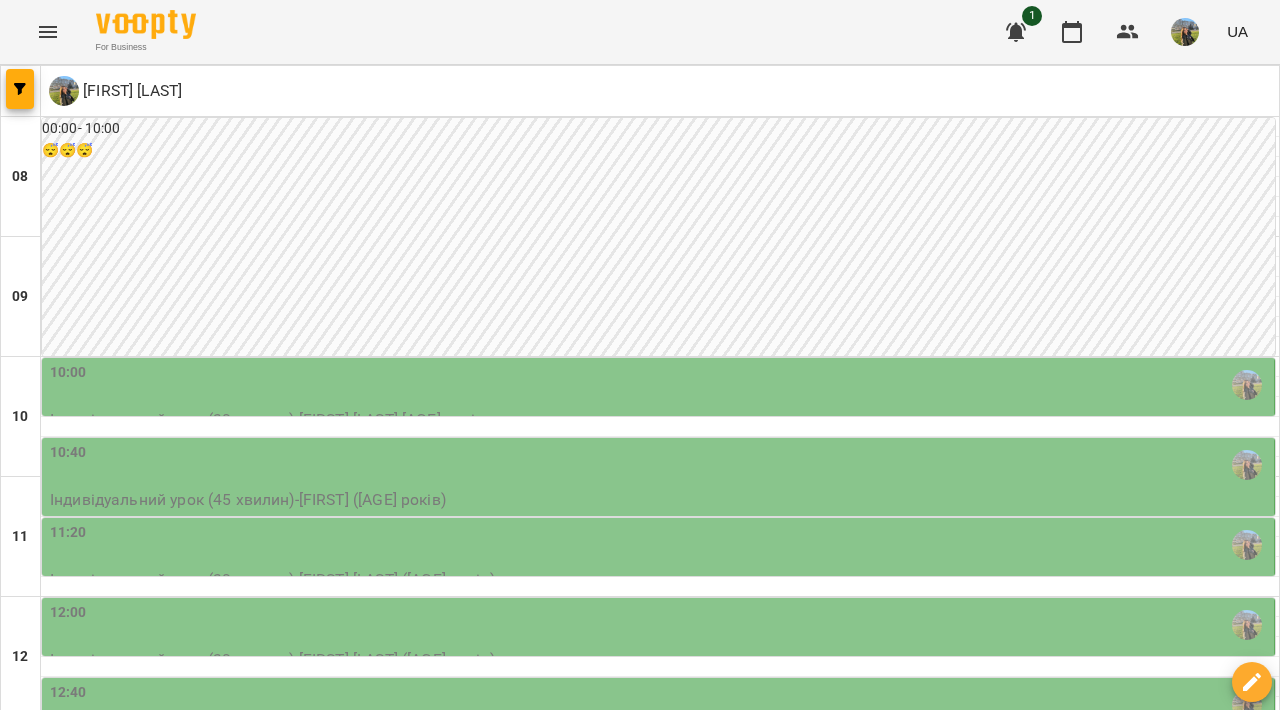 scroll, scrollTop: 742, scrollLeft: 0, axis: vertical 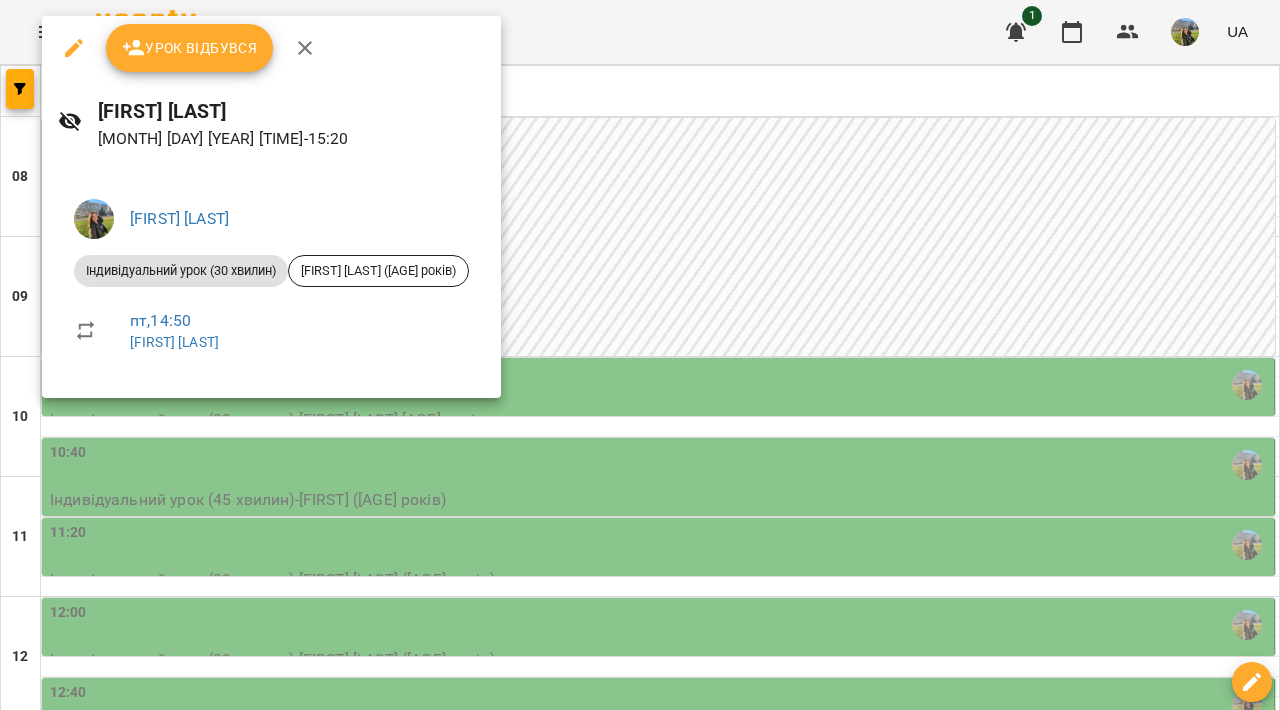 click at bounding box center (640, 355) 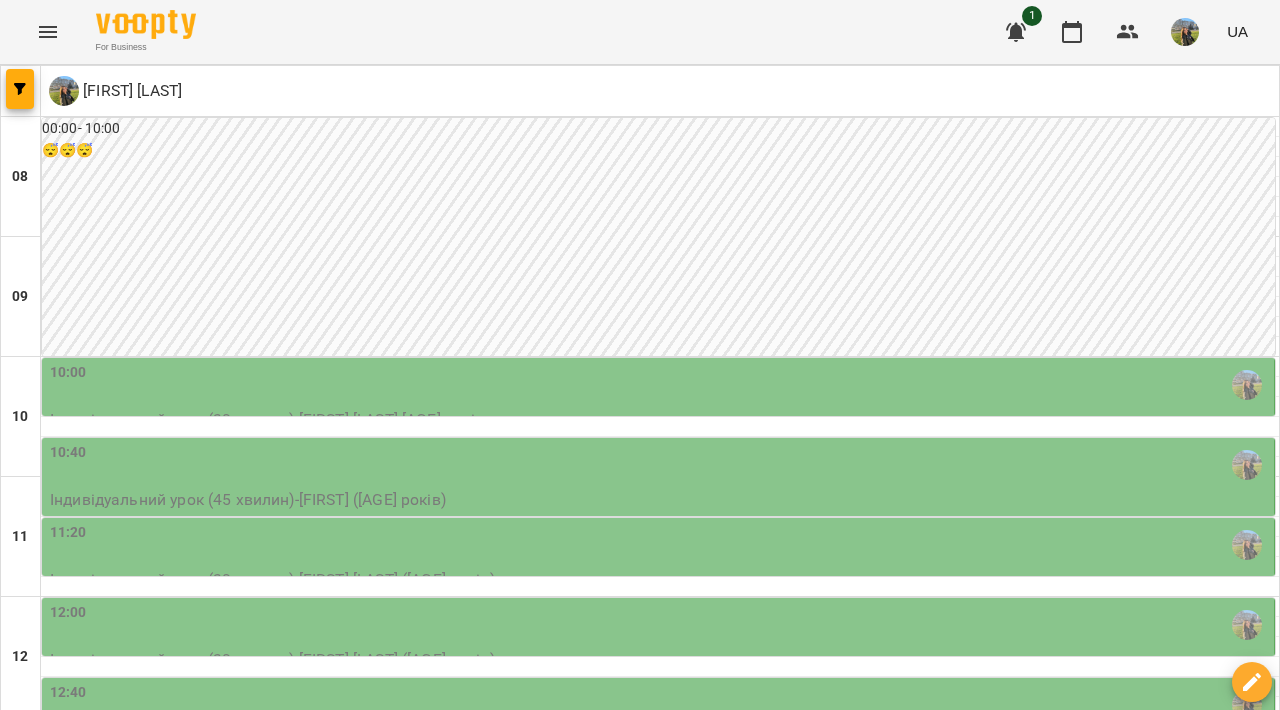 scroll, scrollTop: 935, scrollLeft: 0, axis: vertical 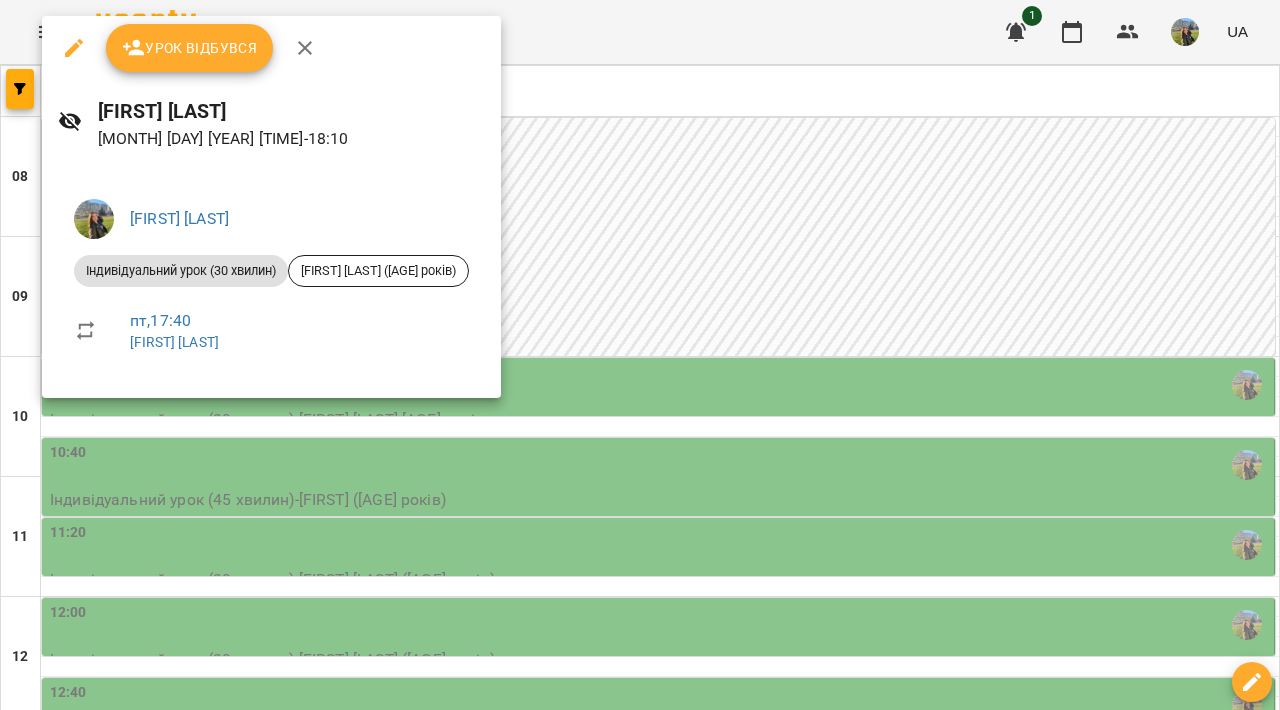 click at bounding box center [640, 355] 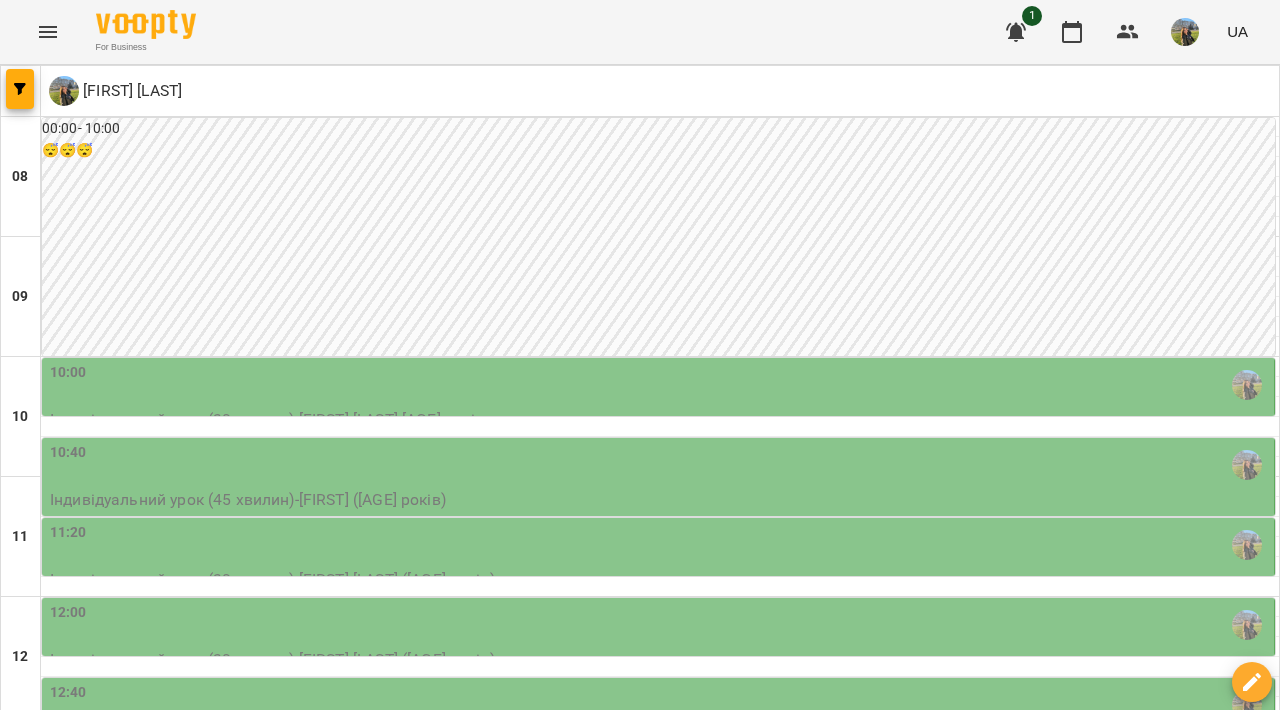 scroll, scrollTop: 742, scrollLeft: 0, axis: vertical 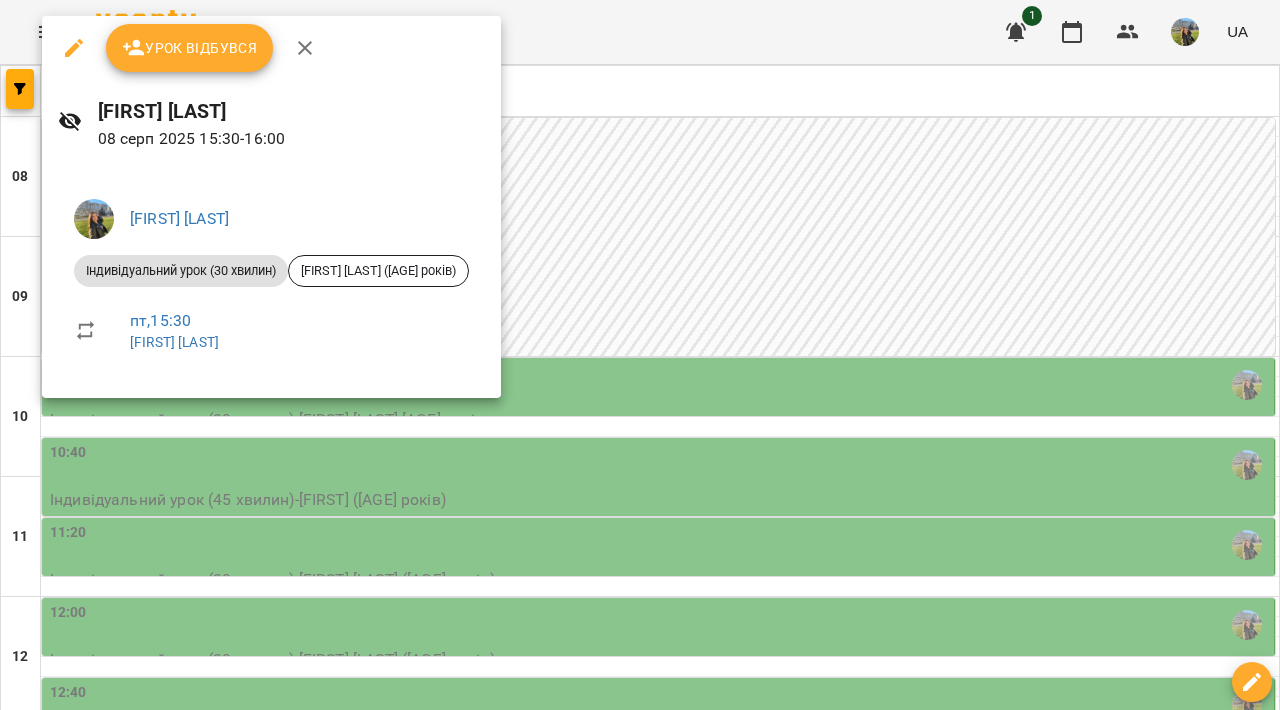 click at bounding box center (640, 355) 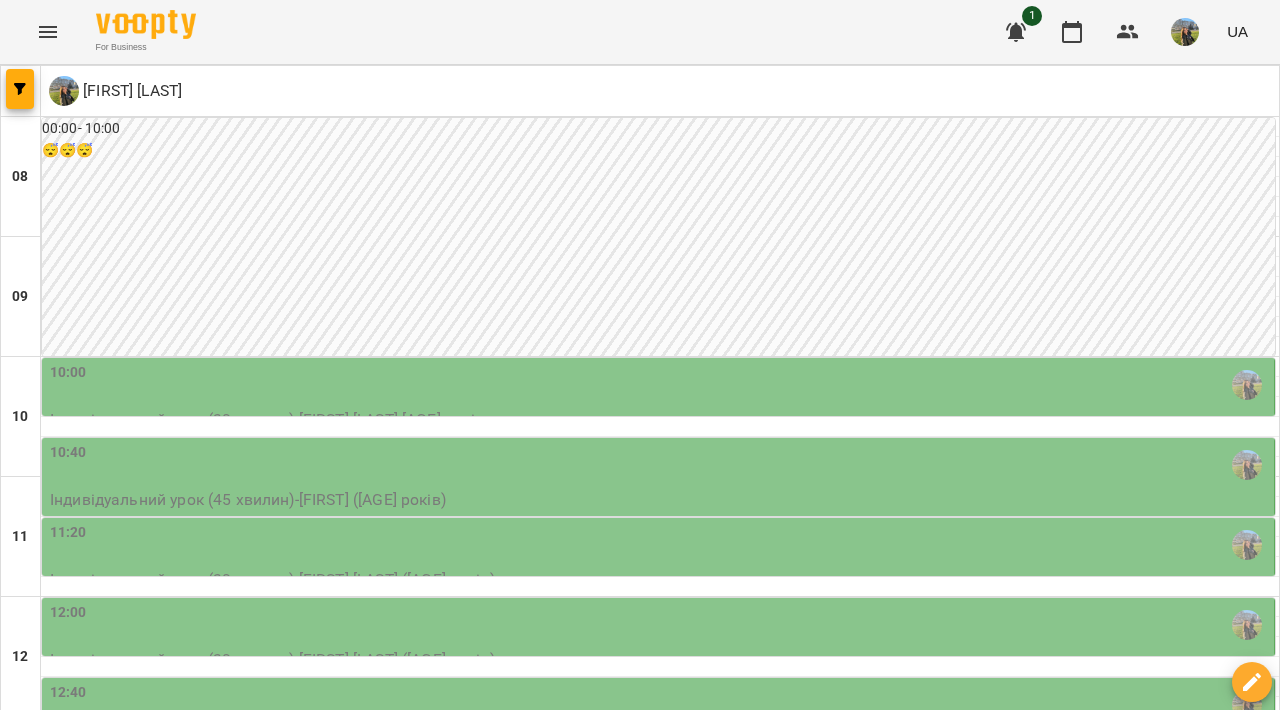 click on "16:10" at bounding box center (660, 1125) 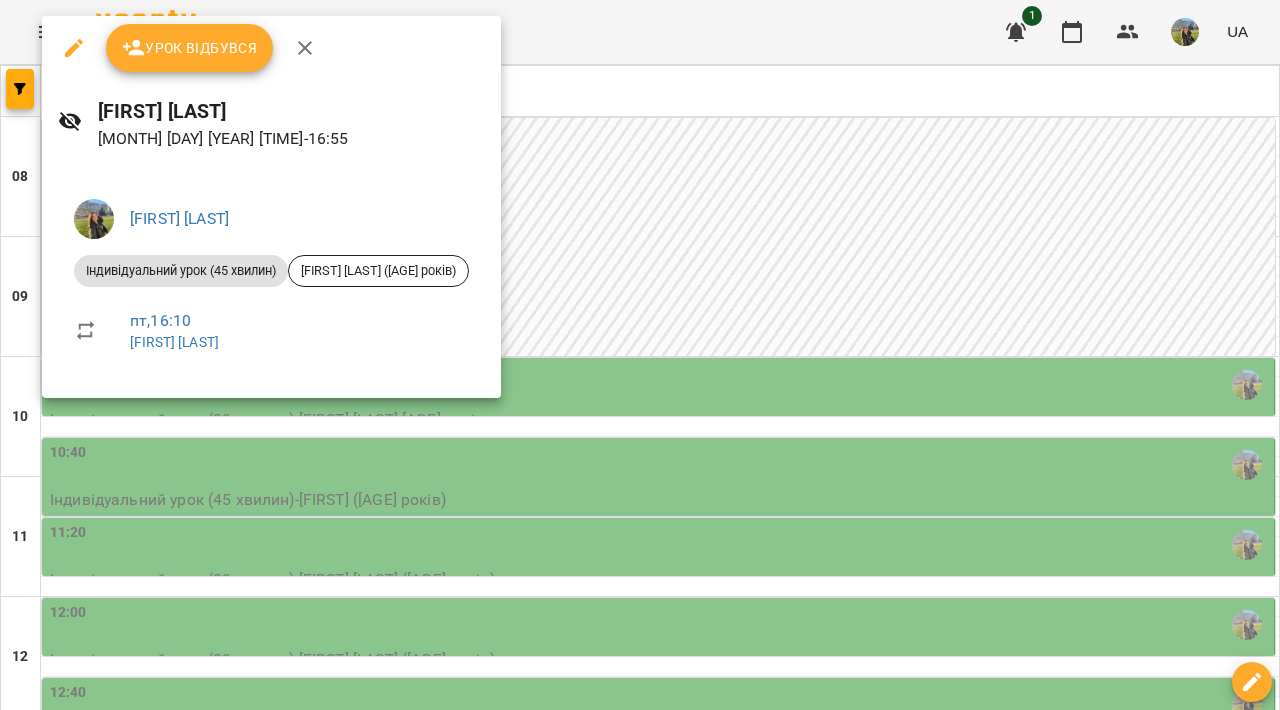 click at bounding box center [640, 355] 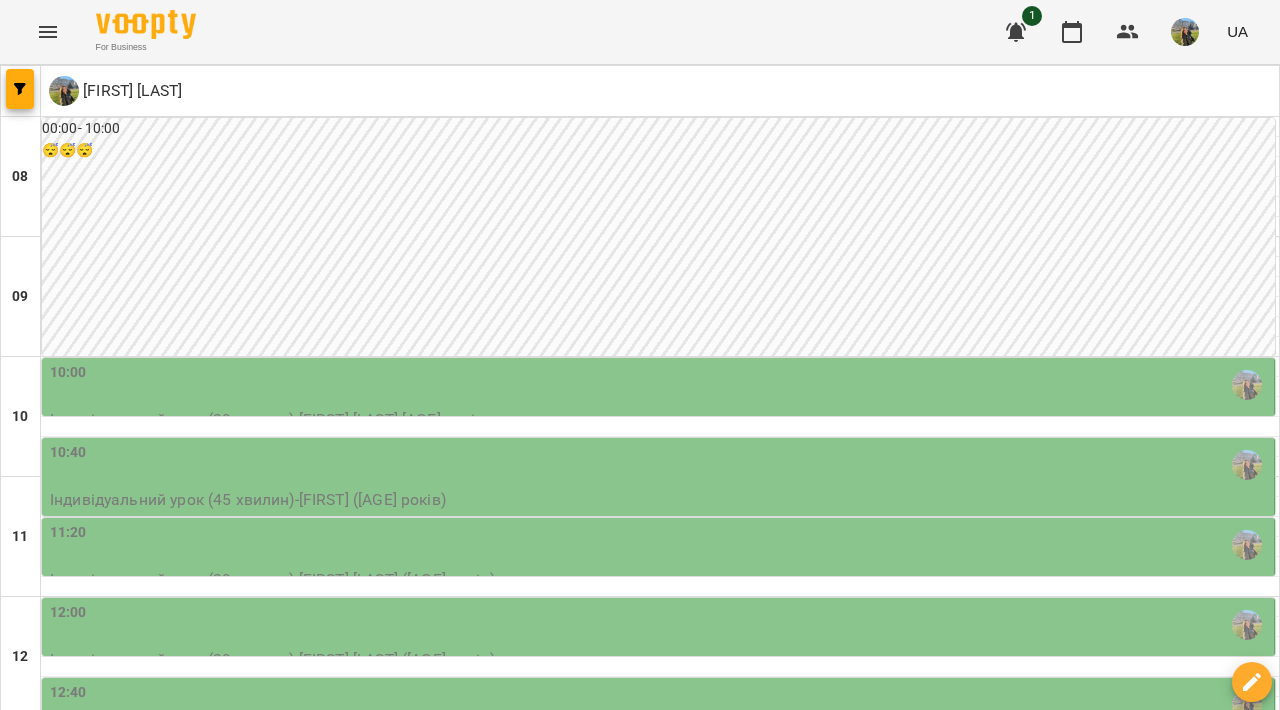click on "Індивідуальний урок (30 хвилин) - [FIRST] [LAST] ([AGE] років)" at bounding box center (660, 1260) 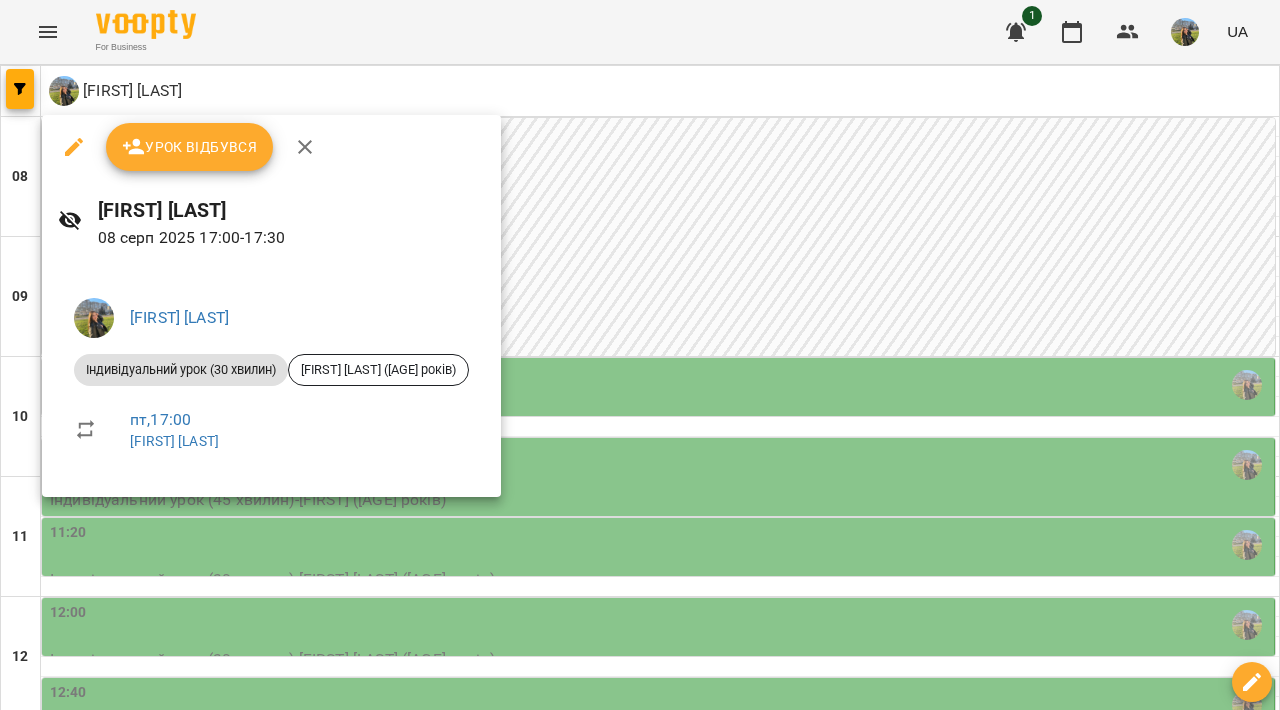 click at bounding box center [640, 355] 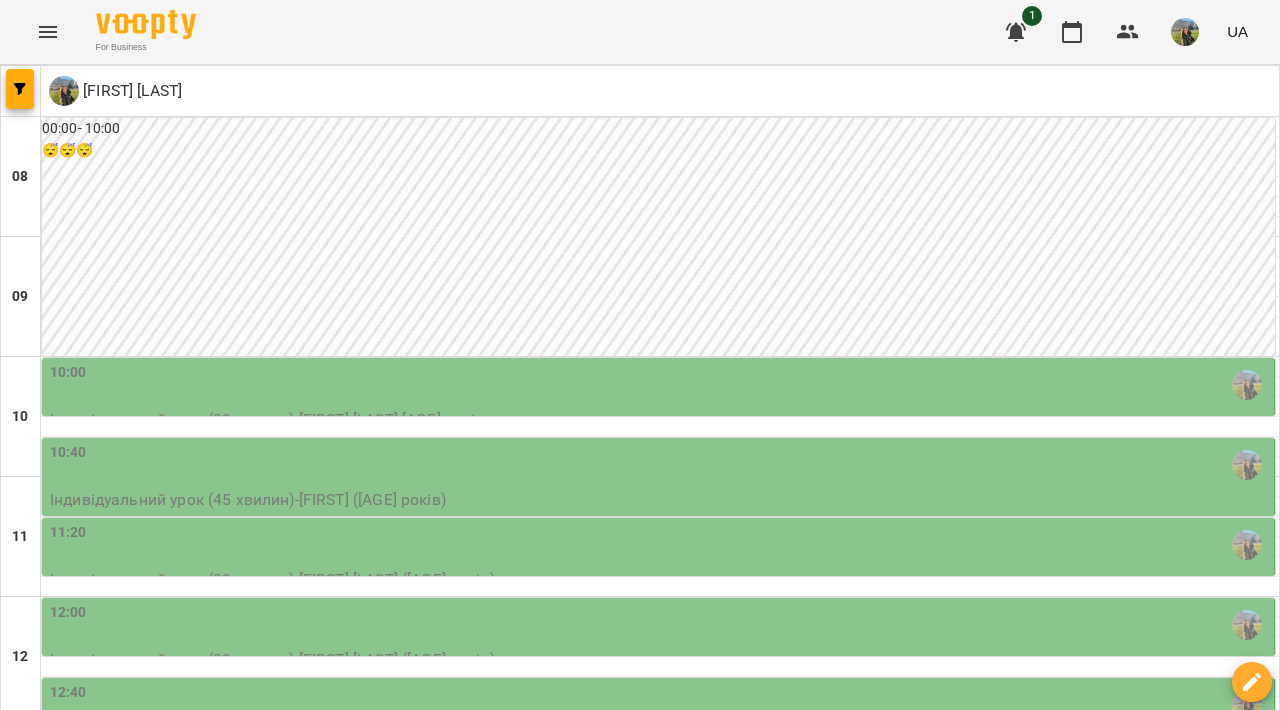 scroll, scrollTop: 873, scrollLeft: 0, axis: vertical 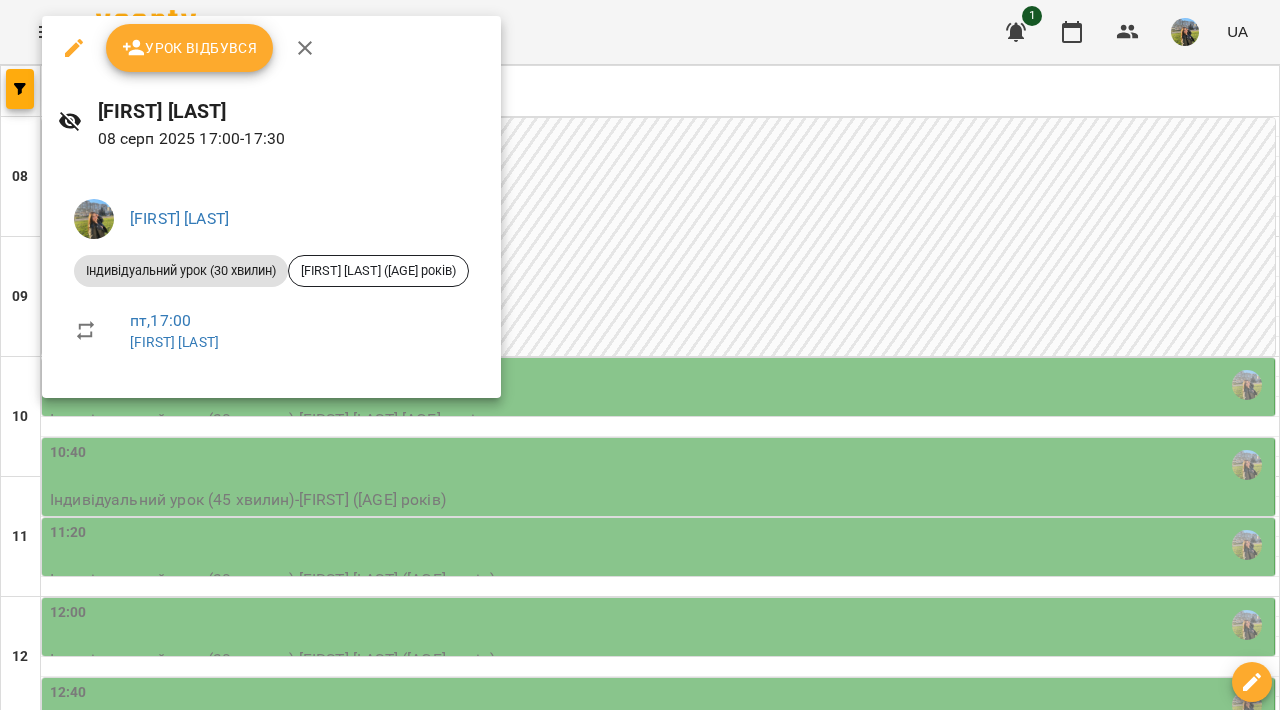 click at bounding box center (640, 355) 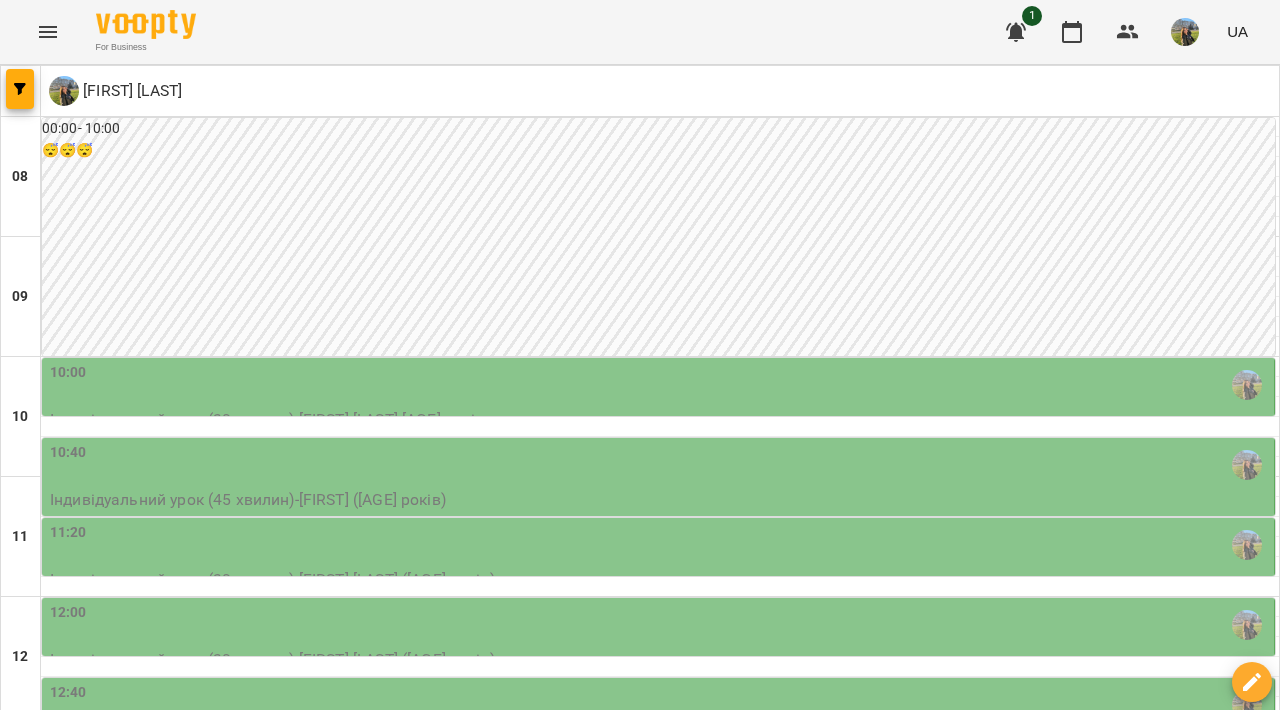 click on "вт" at bounding box center [245, 1703] 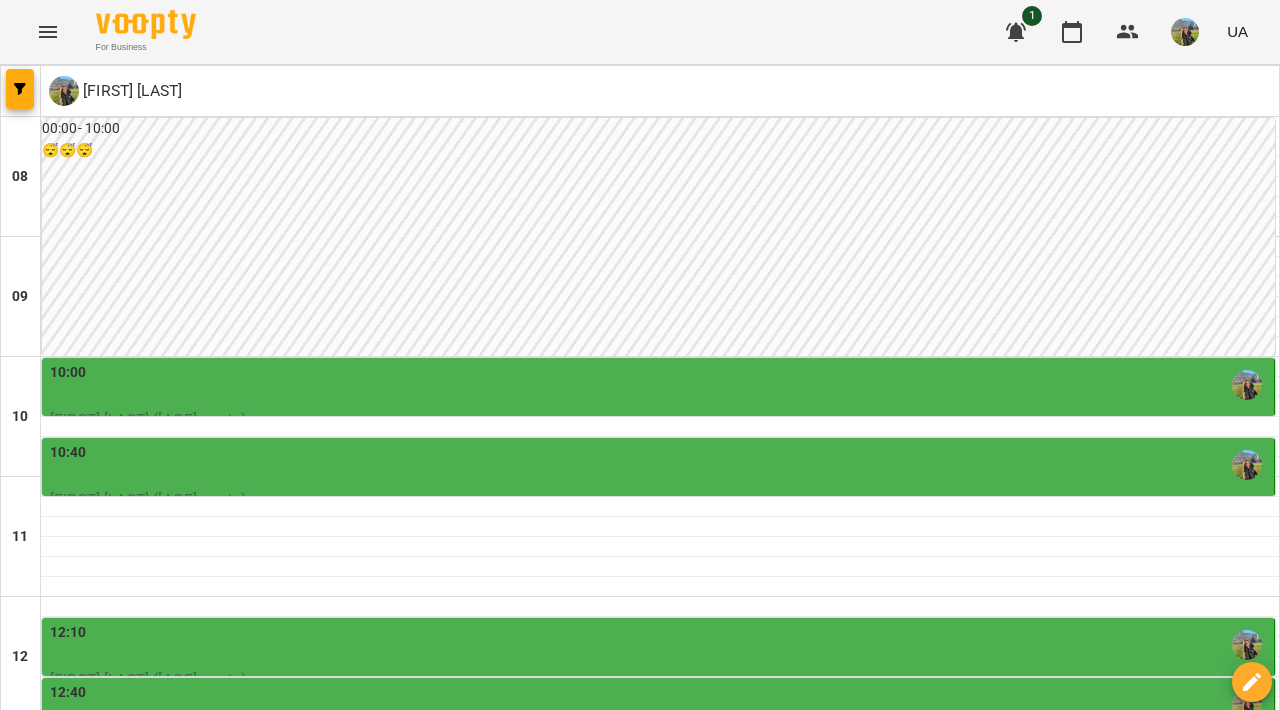 scroll, scrollTop: 854, scrollLeft: 0, axis: vertical 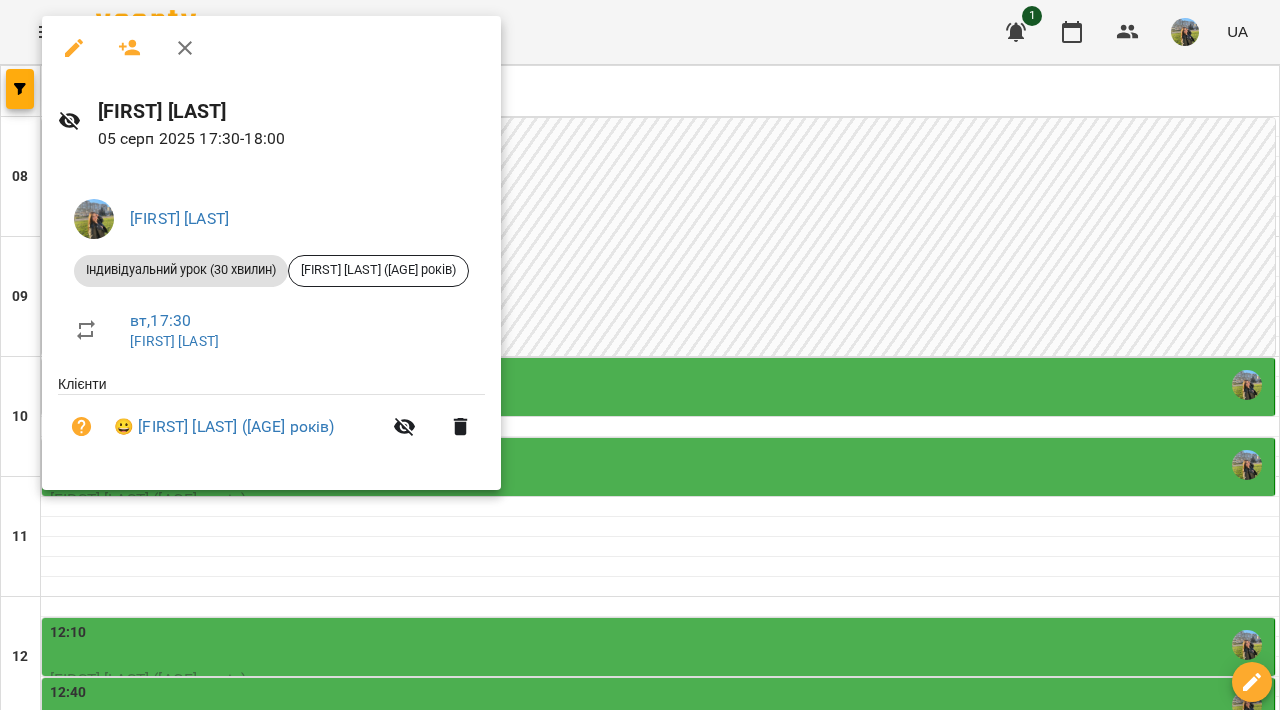 click at bounding box center (640, 355) 